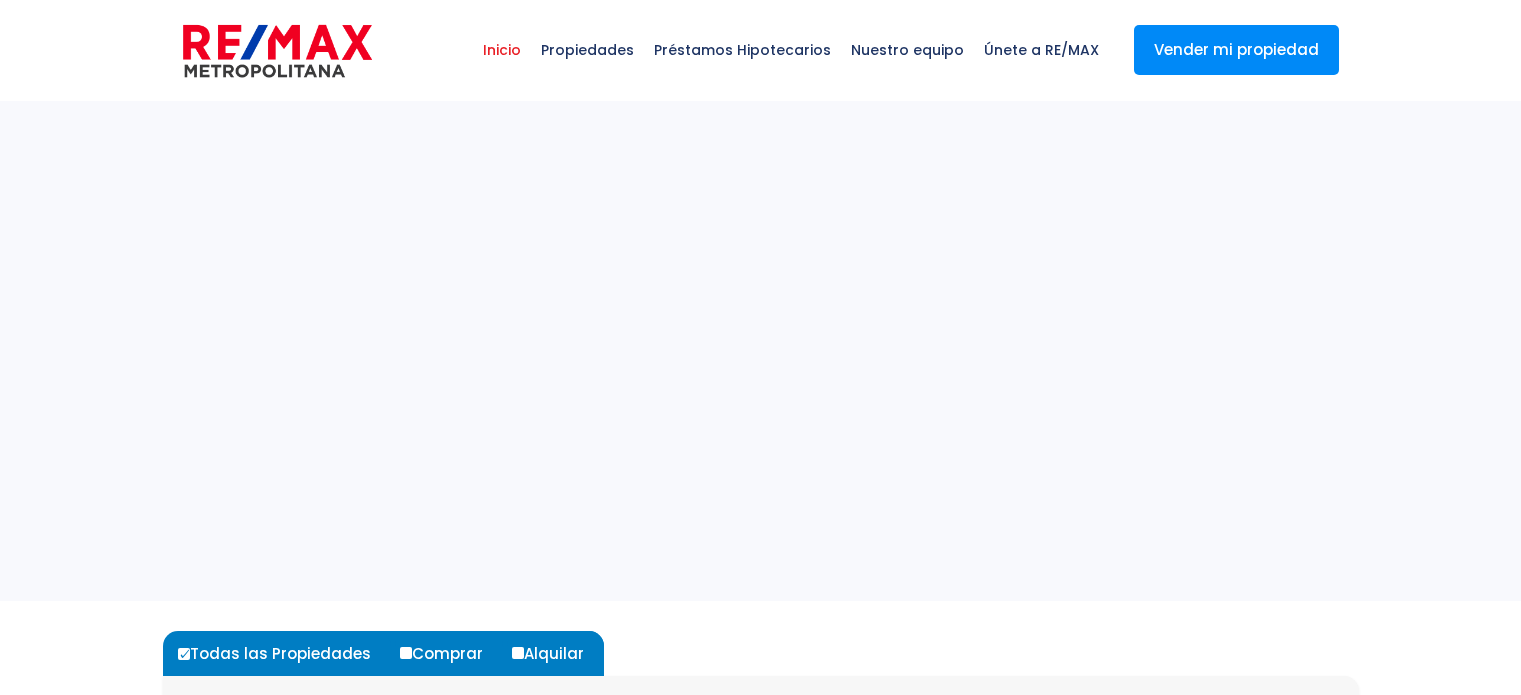 select 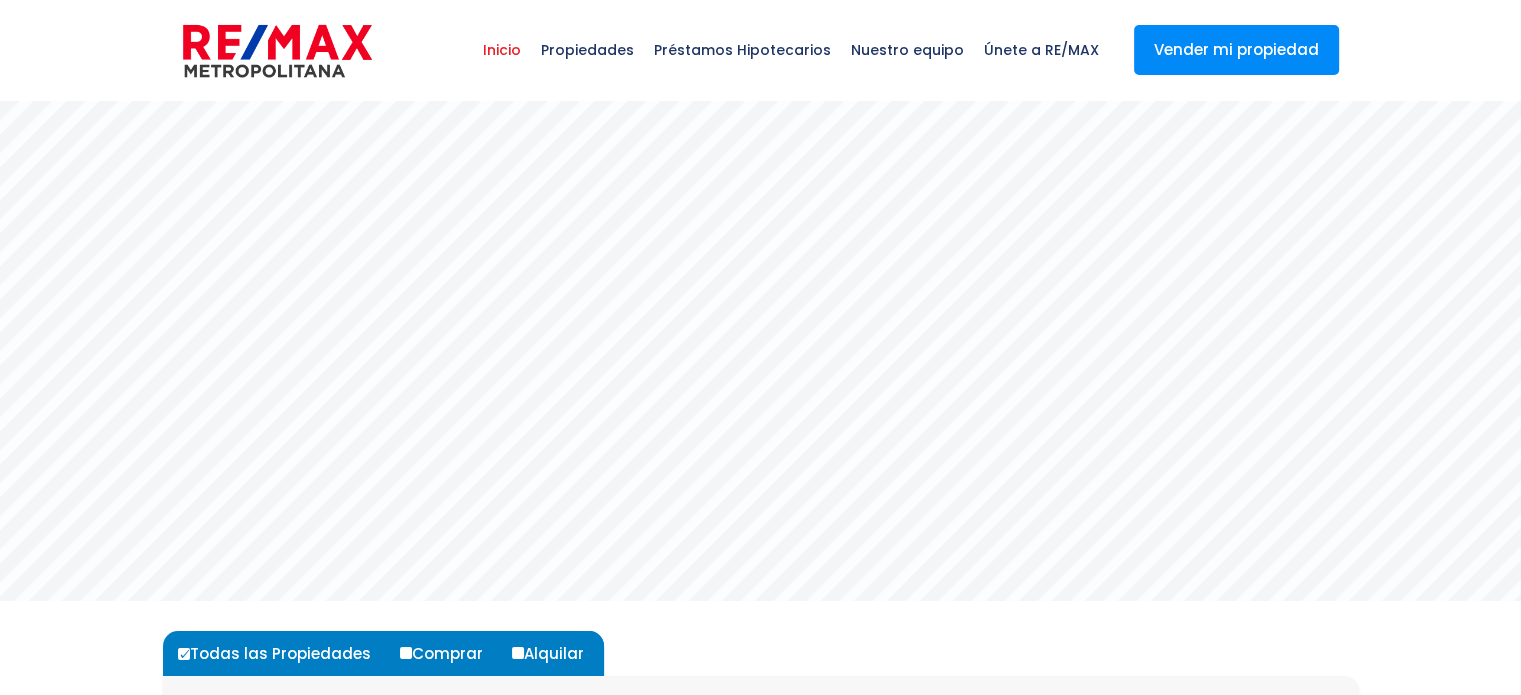 scroll, scrollTop: 0, scrollLeft: 0, axis: both 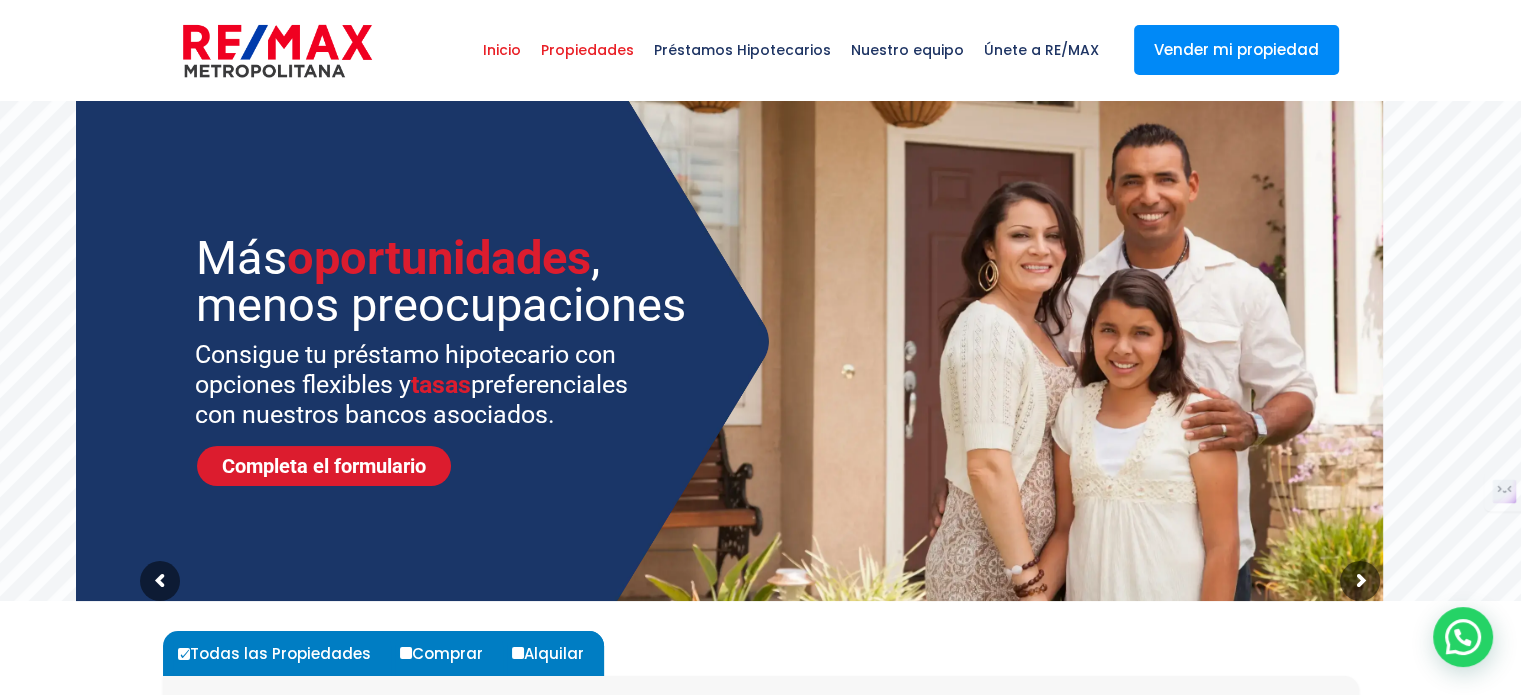 click on "Propiedades" at bounding box center (587, 50) 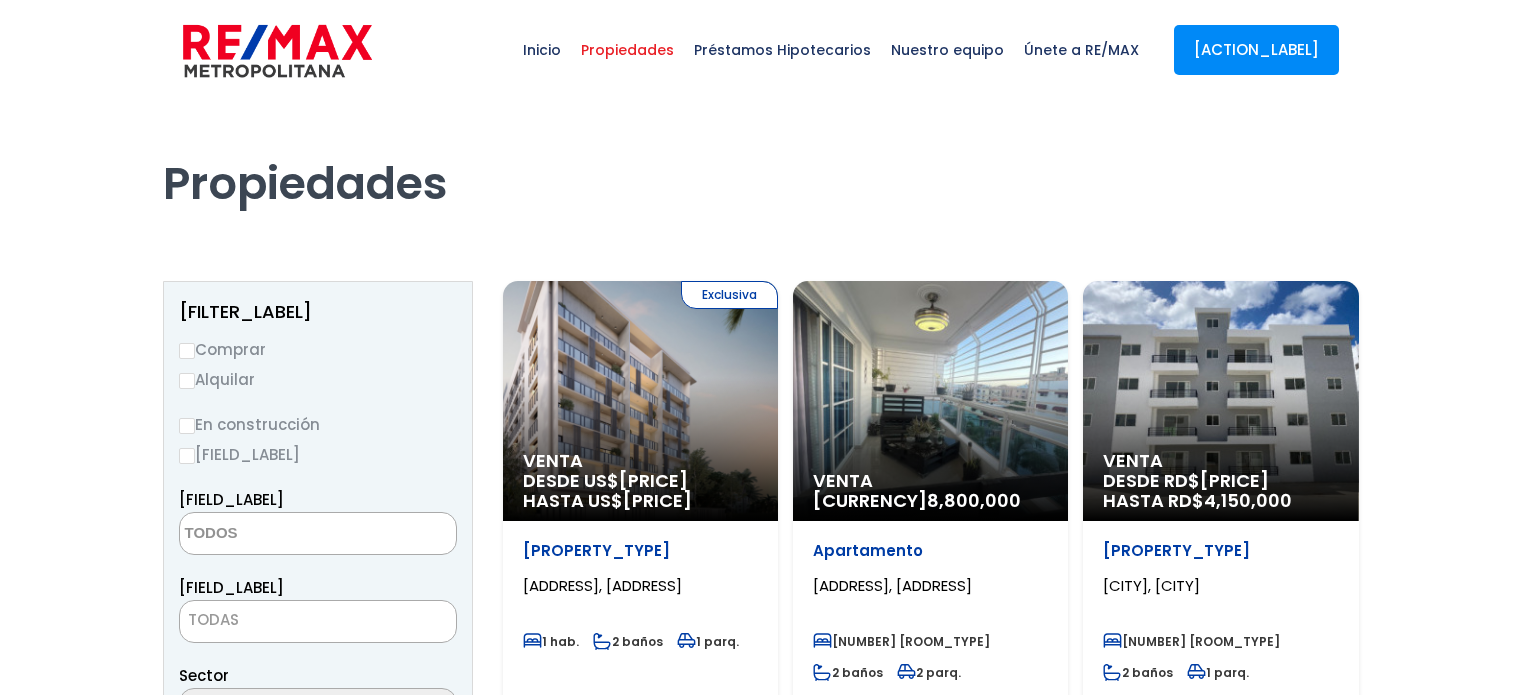 scroll, scrollTop: 0, scrollLeft: 0, axis: both 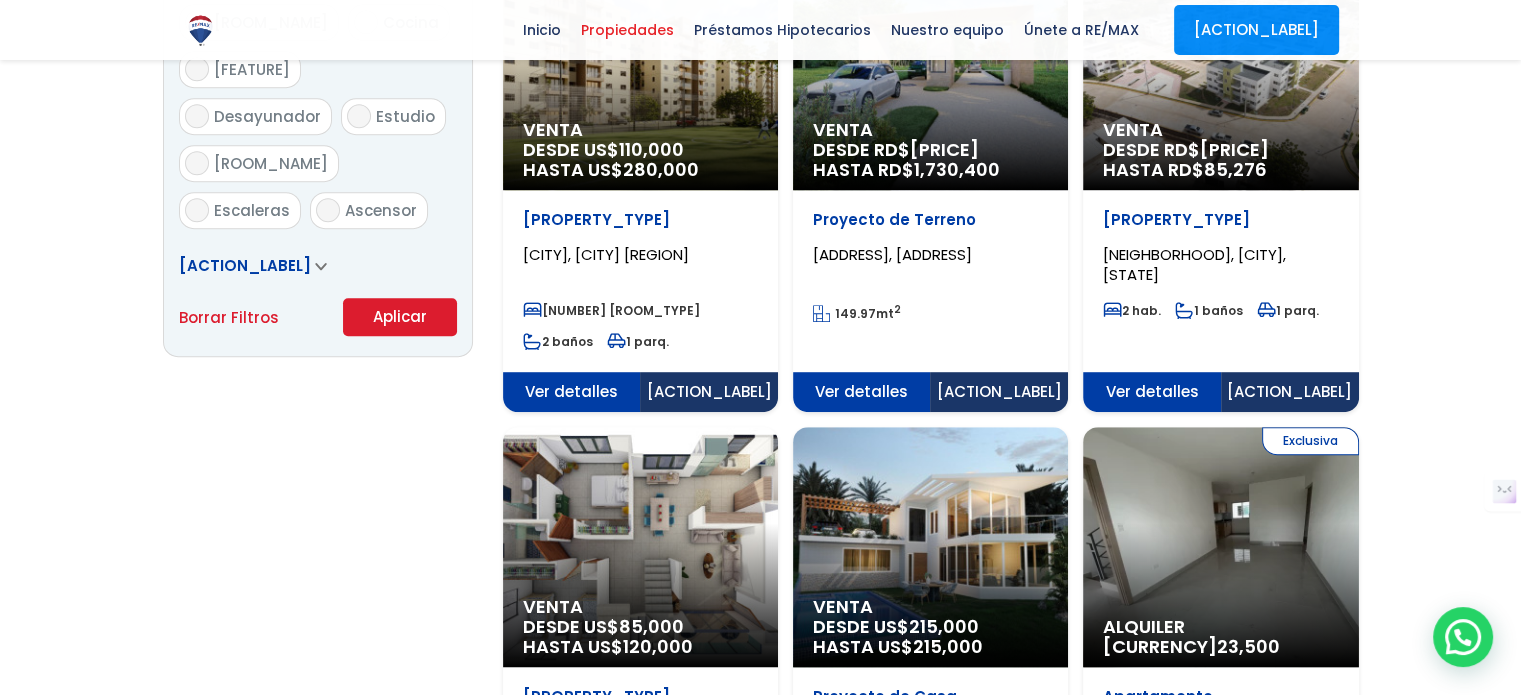 click on "[ACTION_LABEL]" at bounding box center (253, 265) 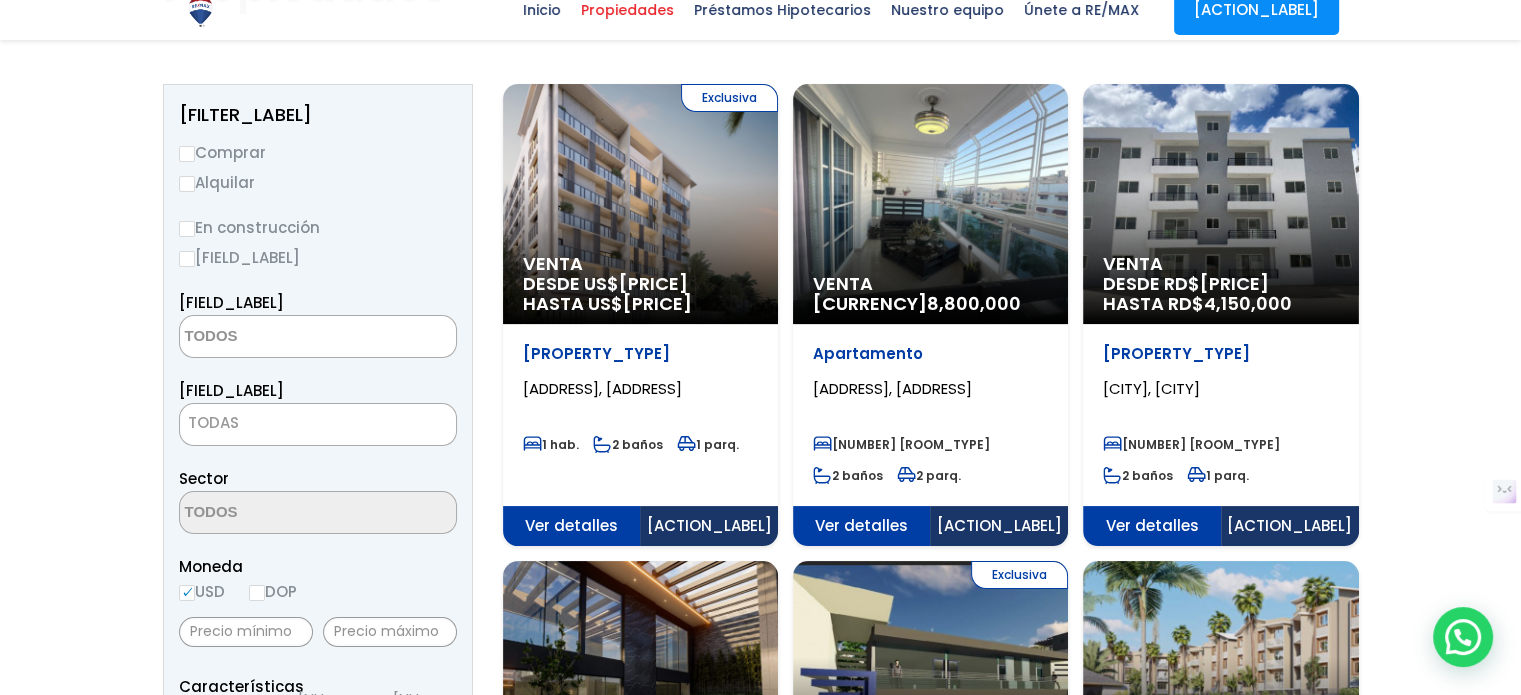 scroll, scrollTop: 200, scrollLeft: 0, axis: vertical 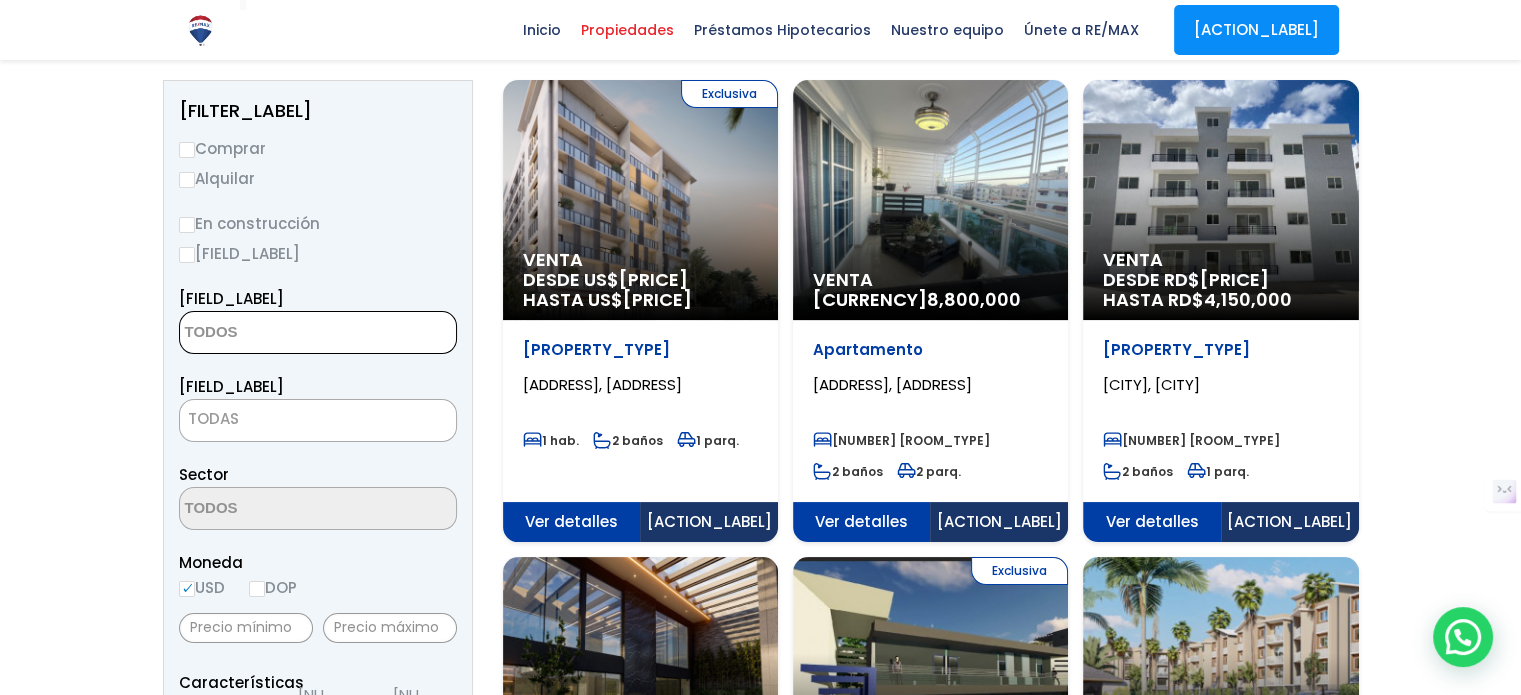 click at bounding box center [277, 333] 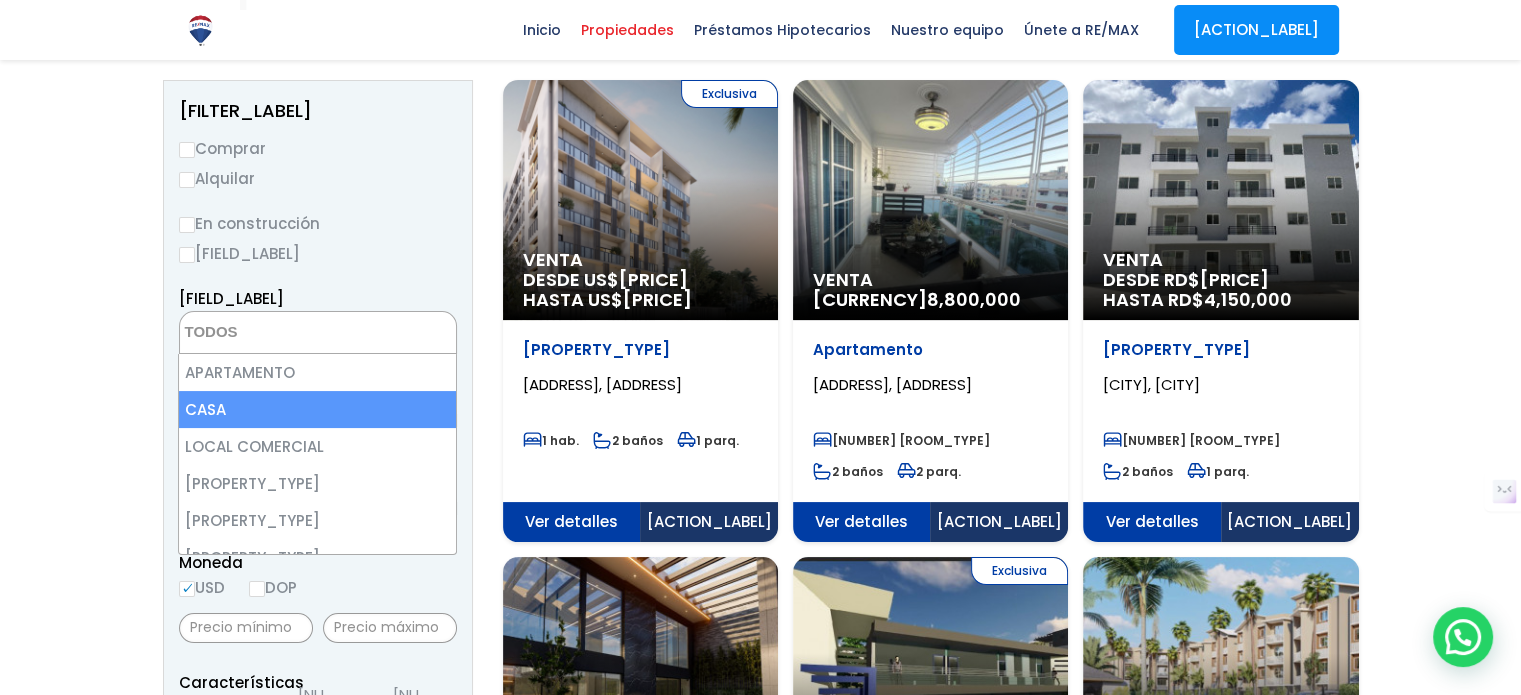 select on "house" 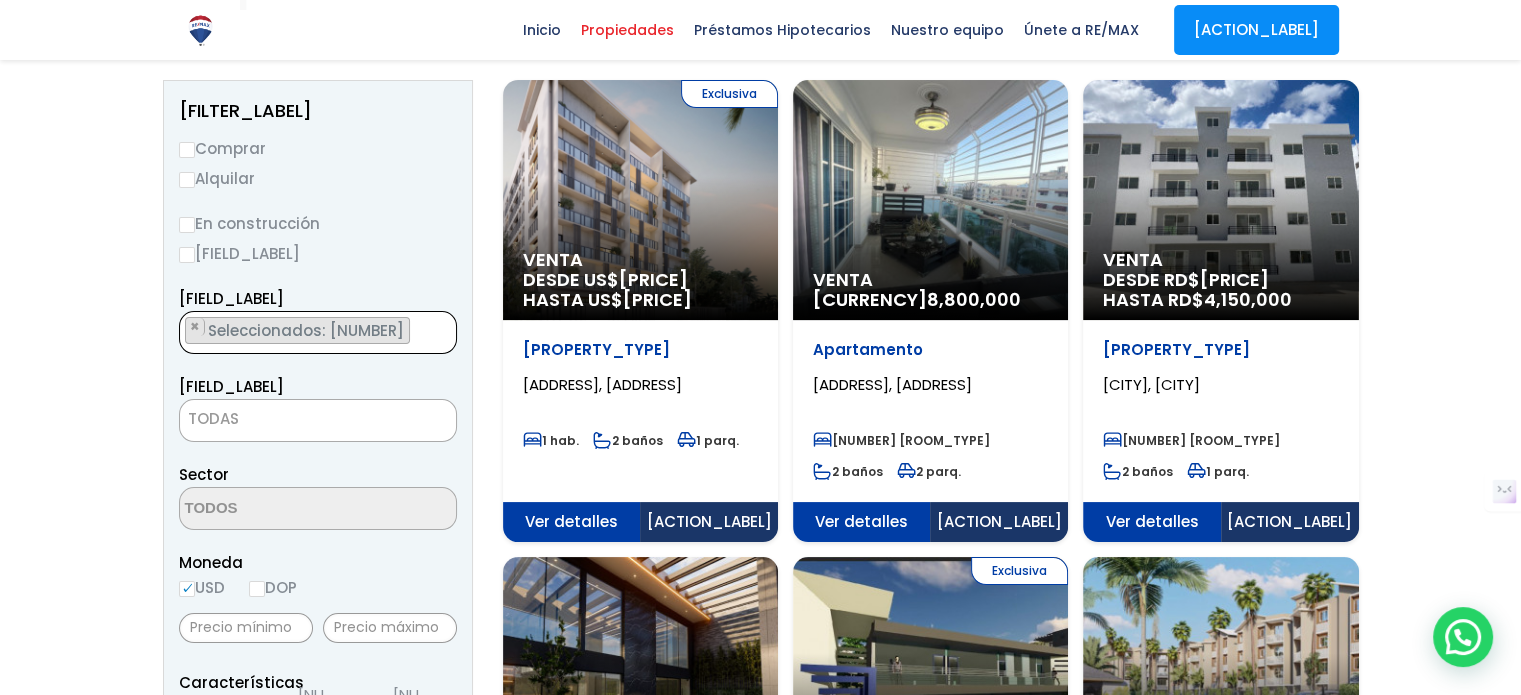 scroll, scrollTop: 23, scrollLeft: 0, axis: vertical 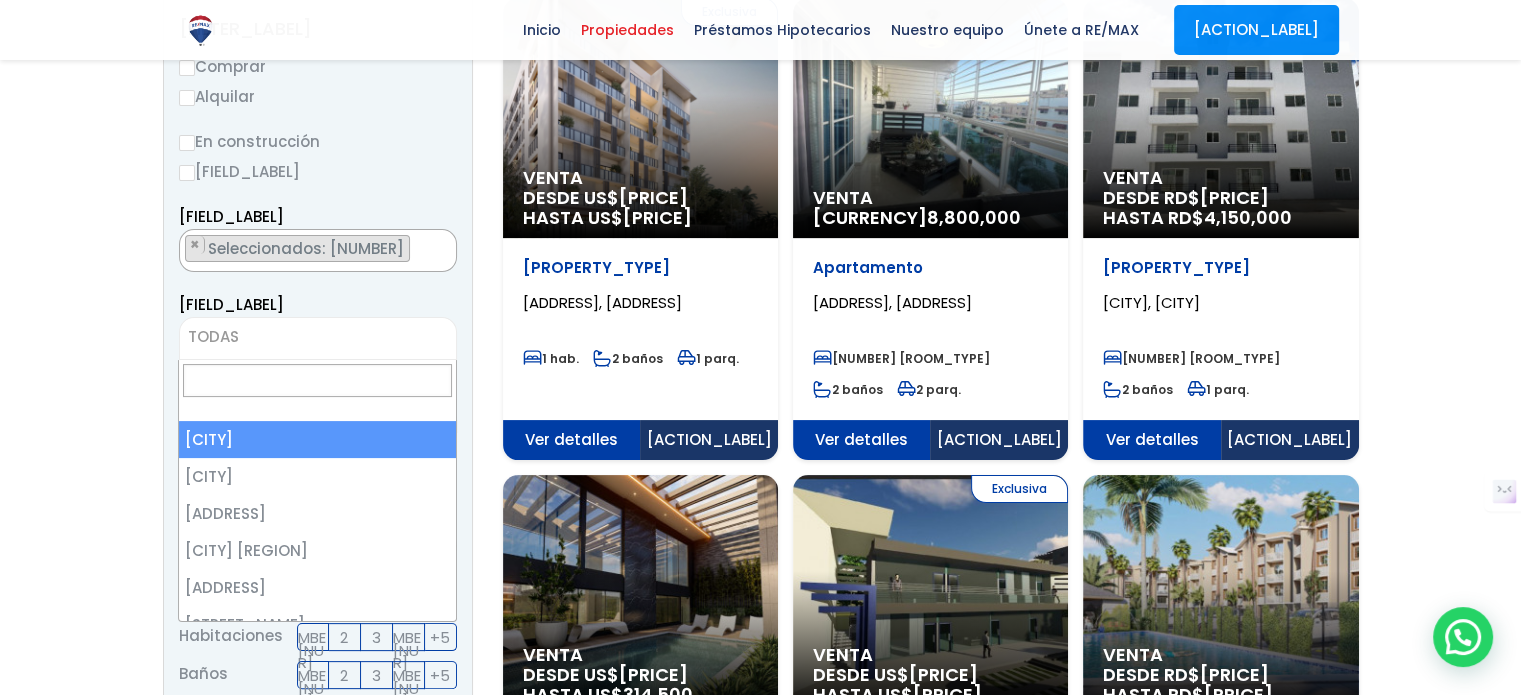 click on "TODAS" at bounding box center [318, 337] 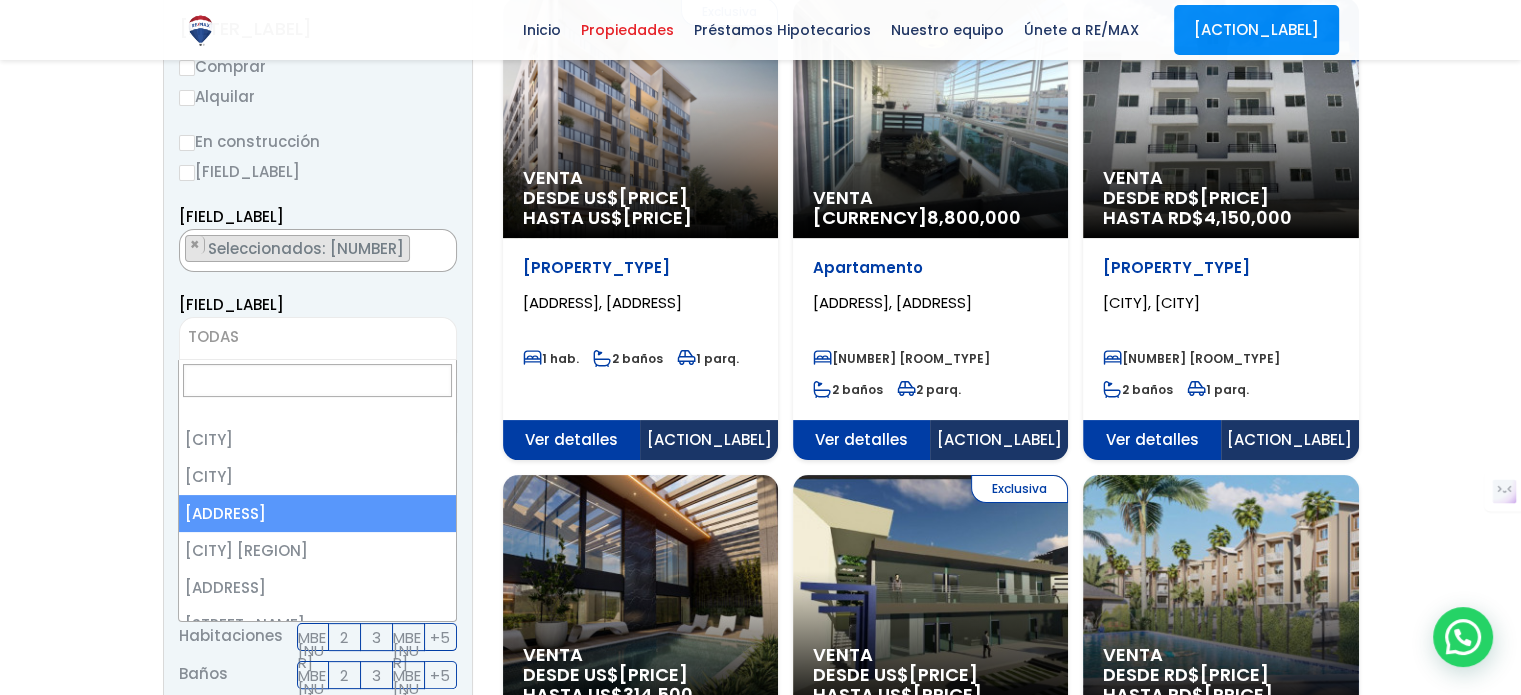 select on "[NUMBER]" 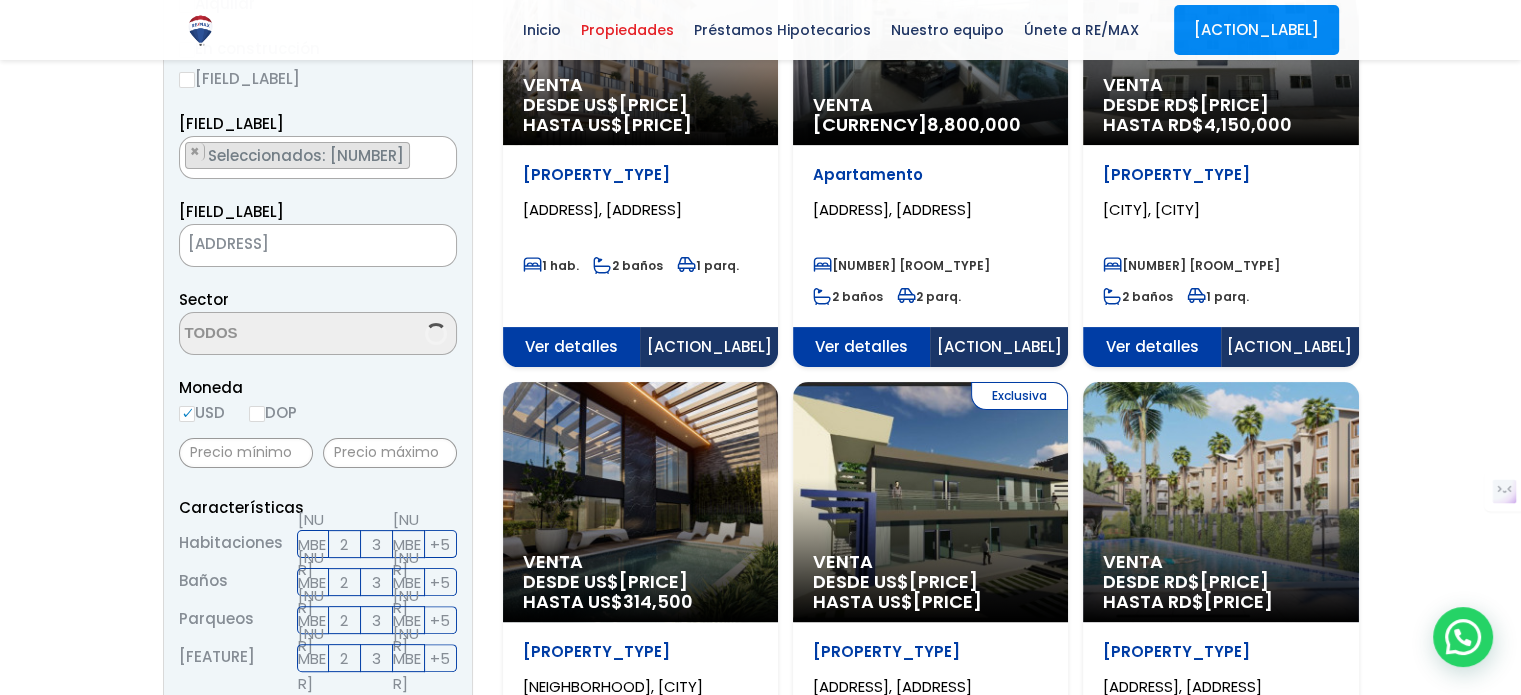 scroll, scrollTop: 404, scrollLeft: 0, axis: vertical 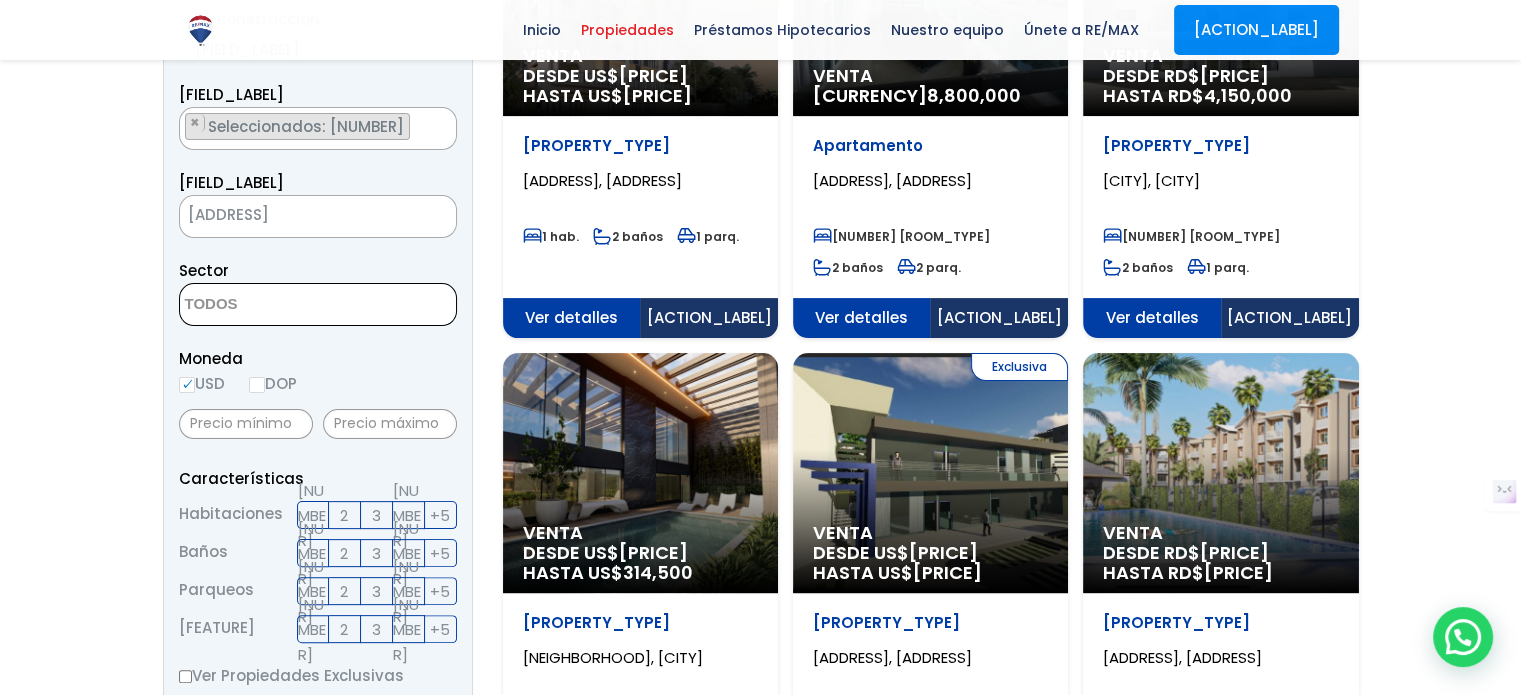 click at bounding box center (277, 305) 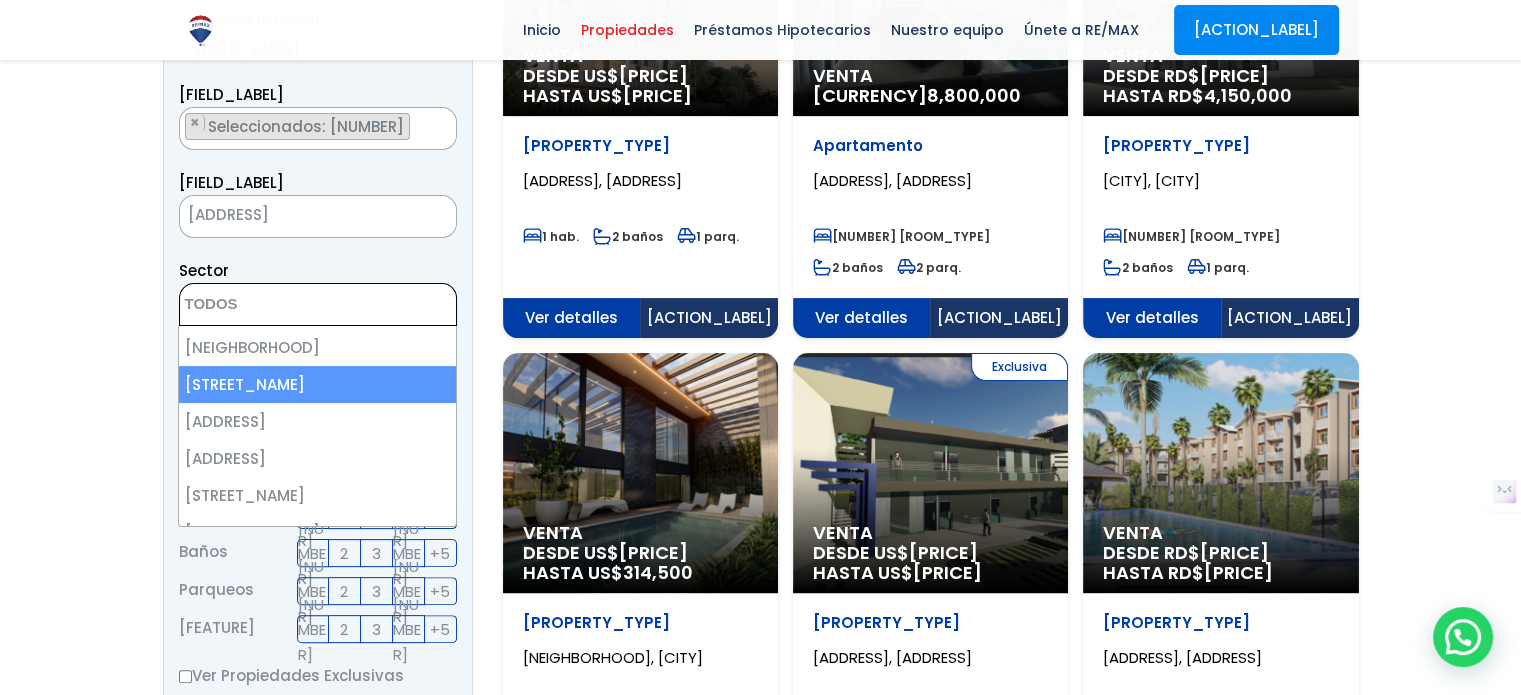 scroll, scrollTop: 3464, scrollLeft: 0, axis: vertical 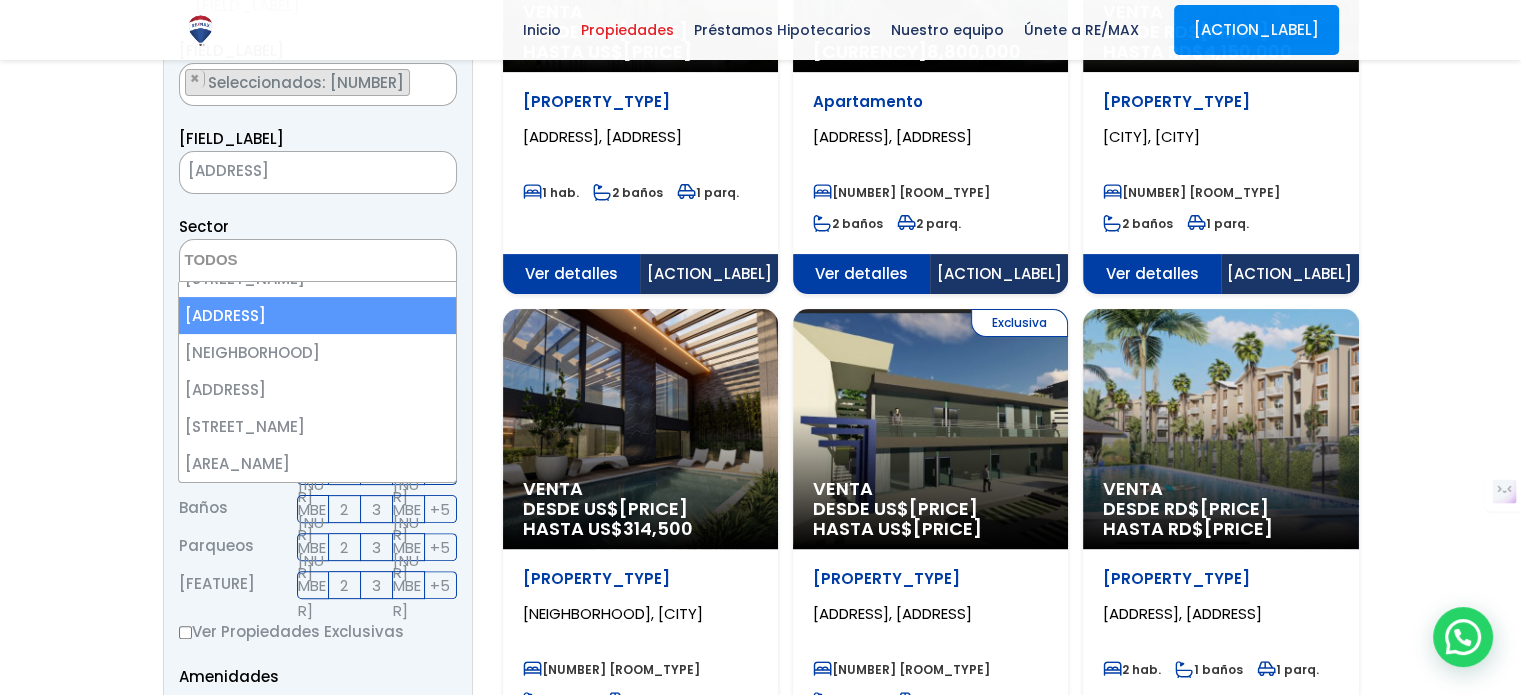 select on "13407" 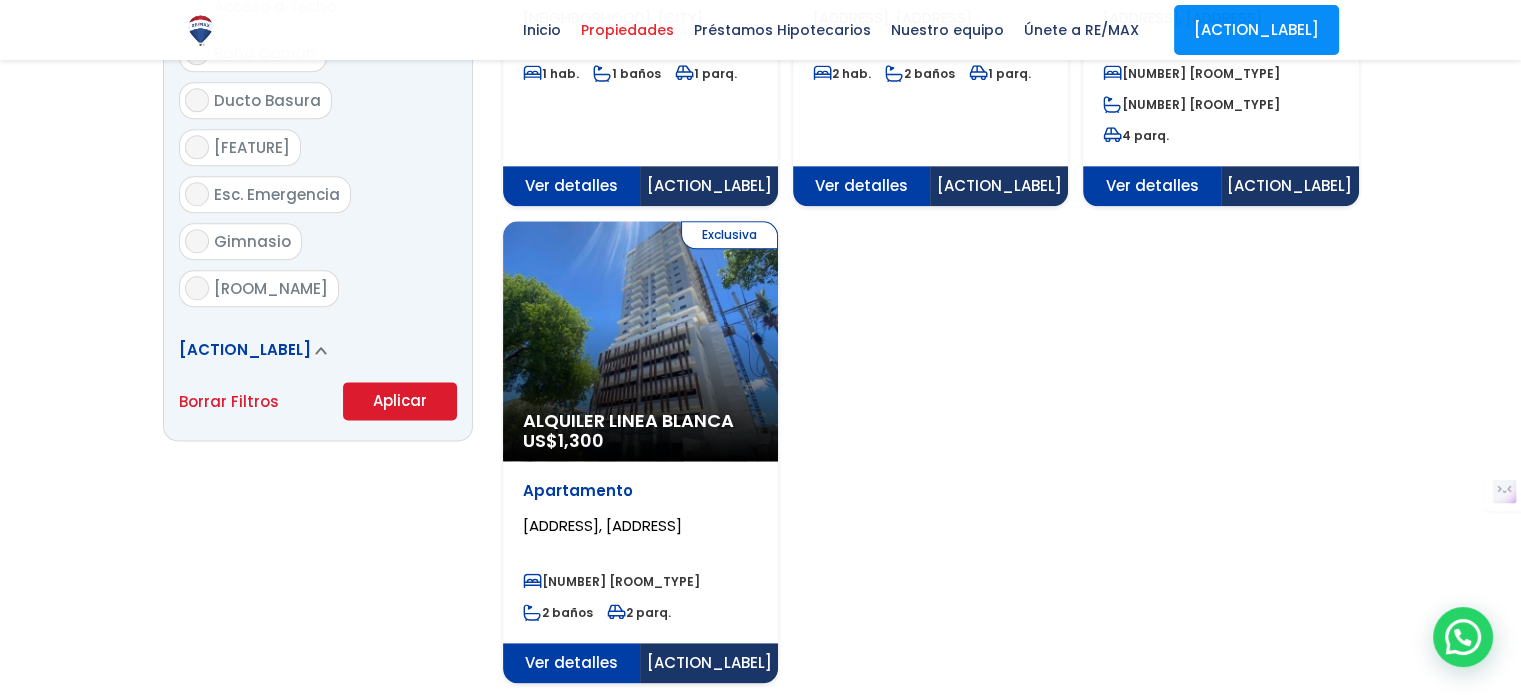 scroll, scrollTop: 2476, scrollLeft: 0, axis: vertical 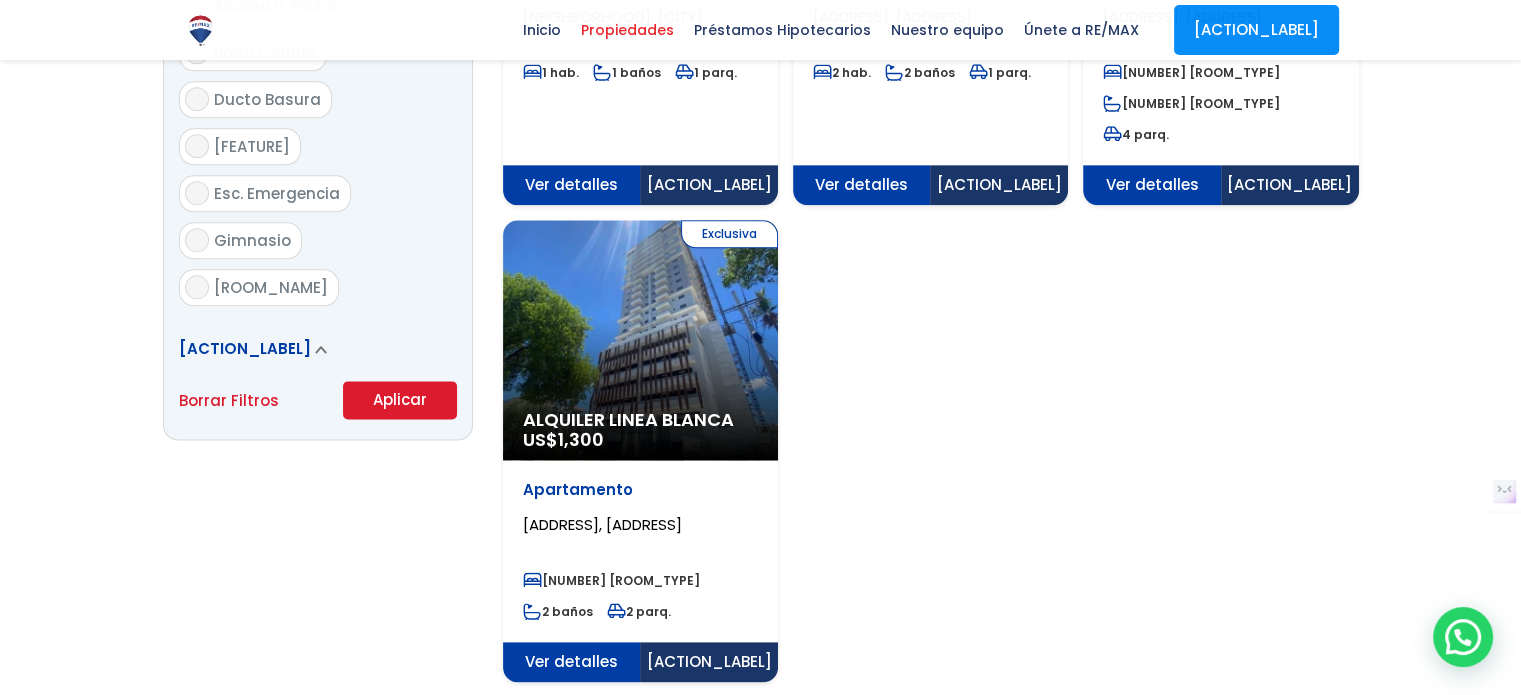 click on "Aplicar" at bounding box center (400, 400) 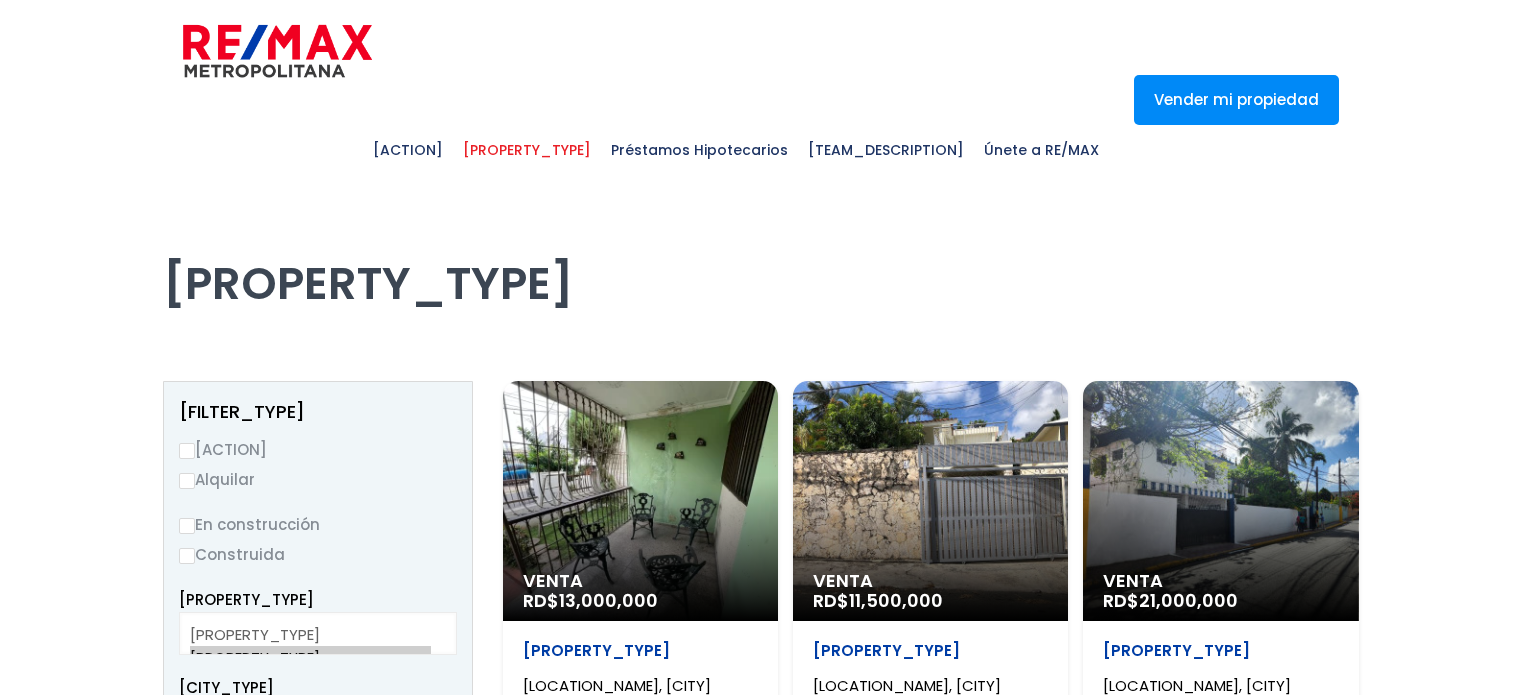 scroll, scrollTop: 0, scrollLeft: 0, axis: both 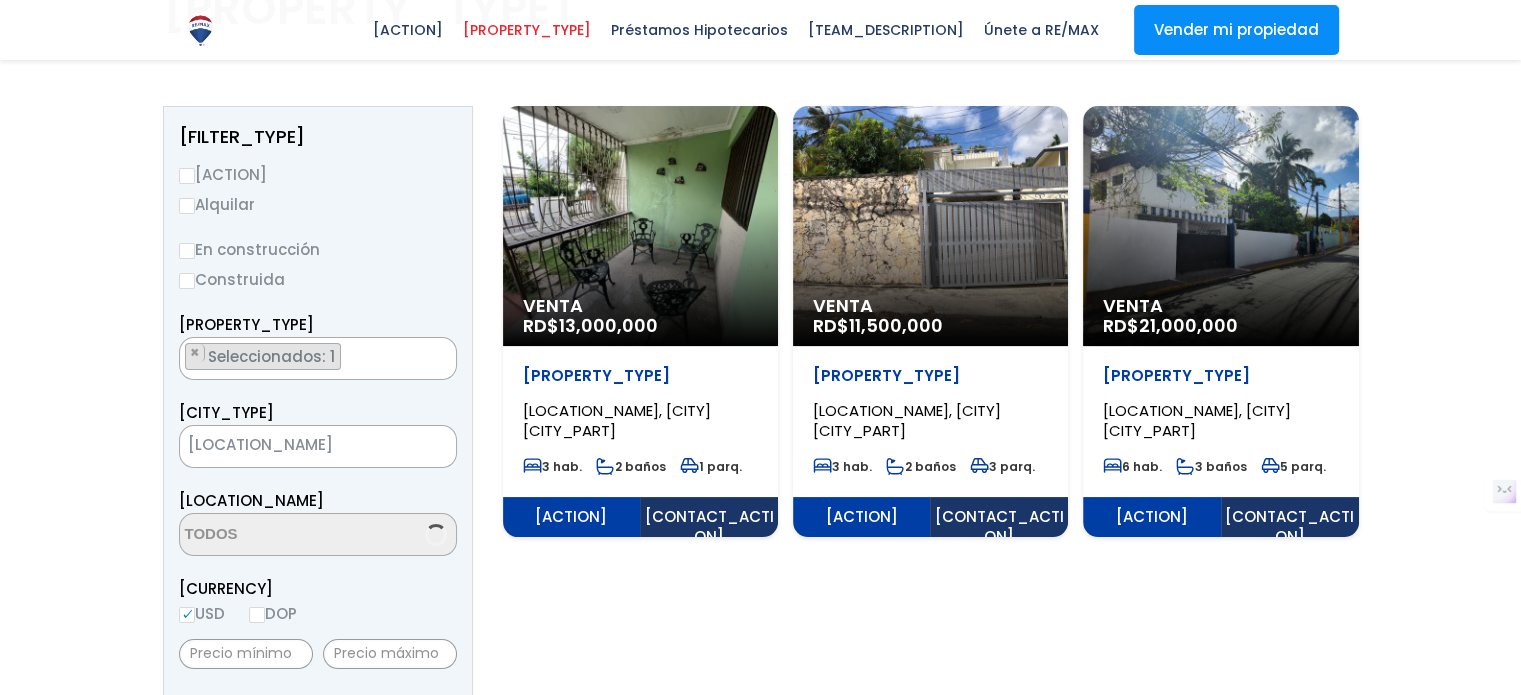 select on "13407" 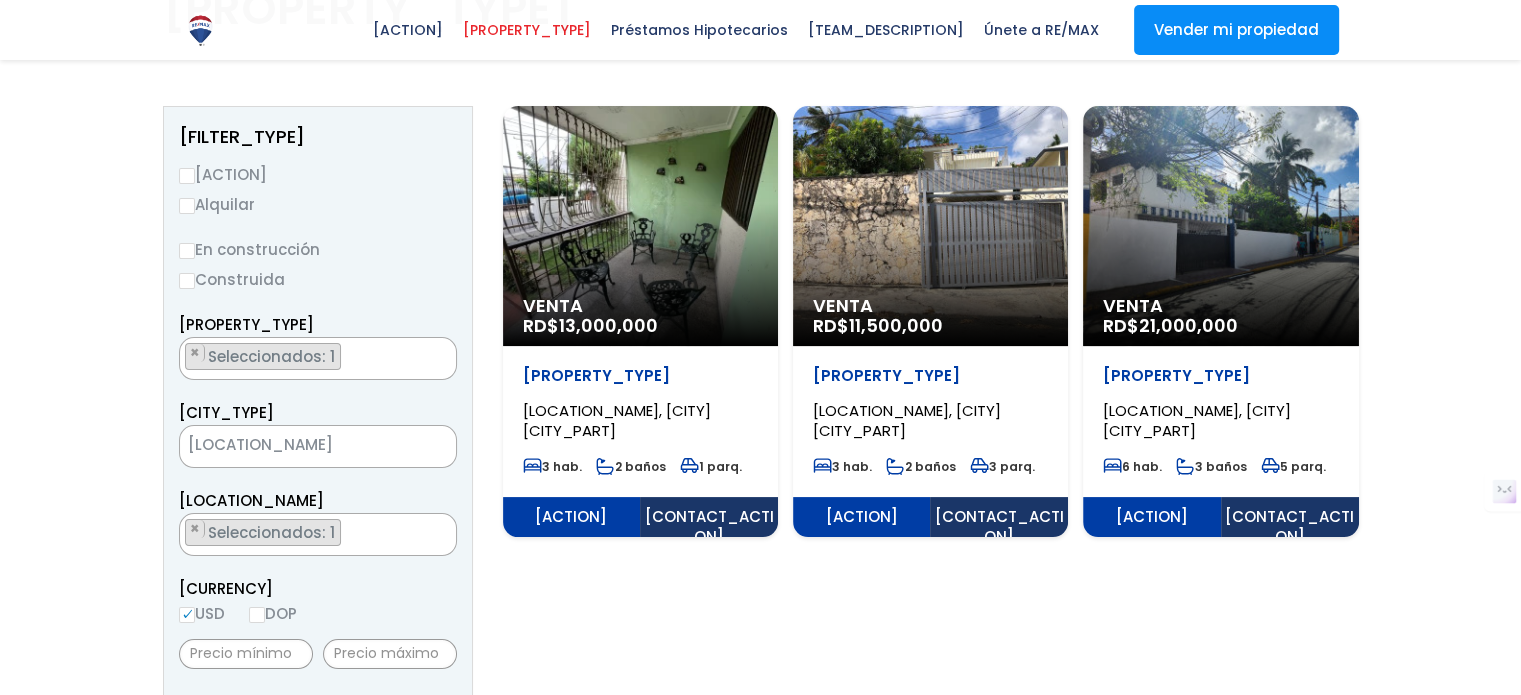 scroll, scrollTop: 2134, scrollLeft: 0, axis: vertical 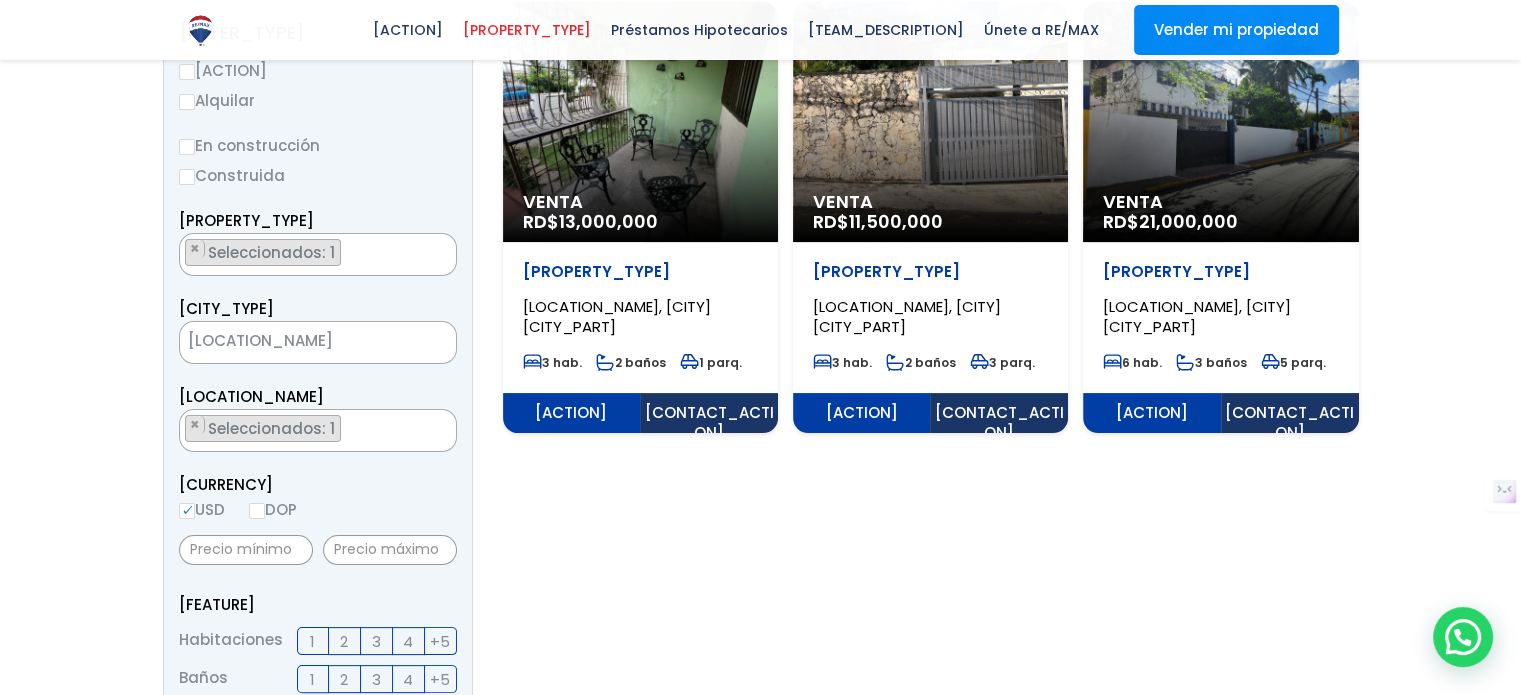 click on "Venta
RD$  11,500,000" at bounding box center (640, 122) 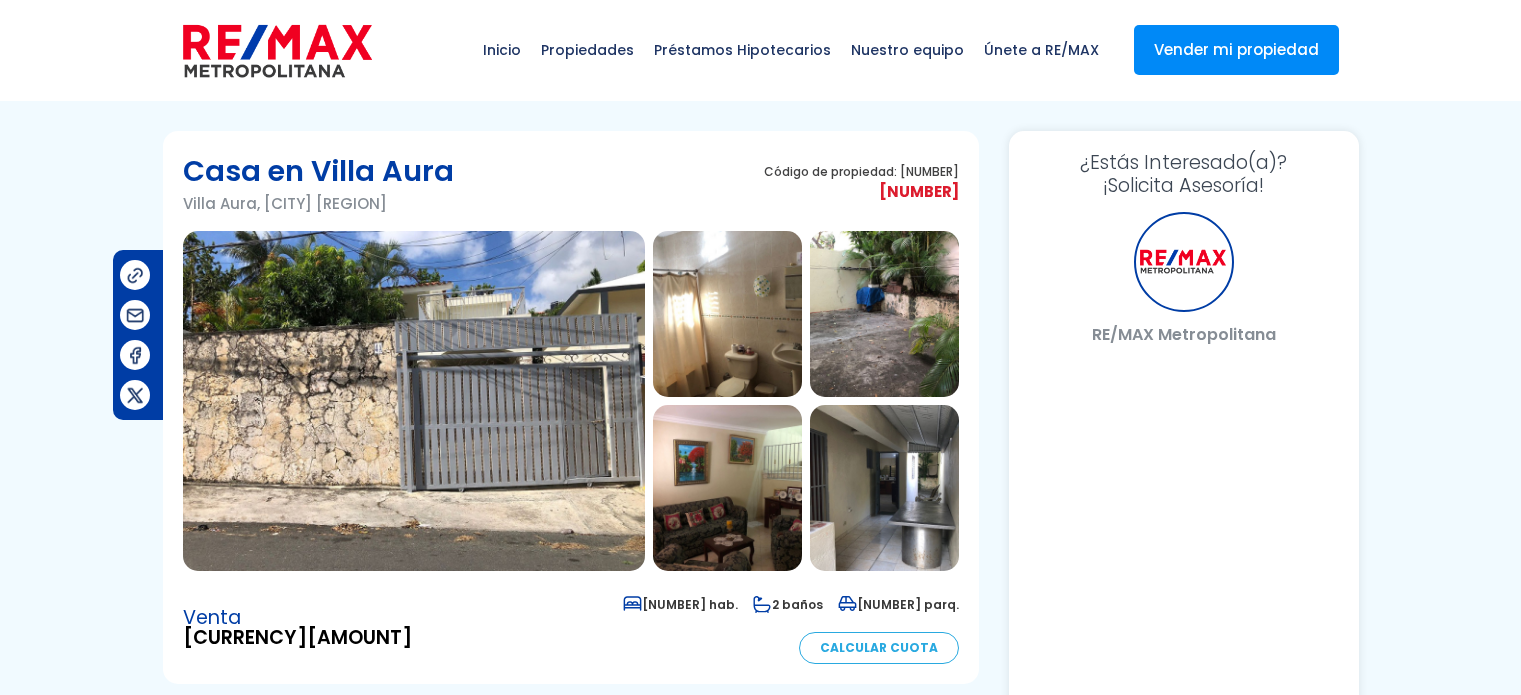 scroll, scrollTop: 0, scrollLeft: 0, axis: both 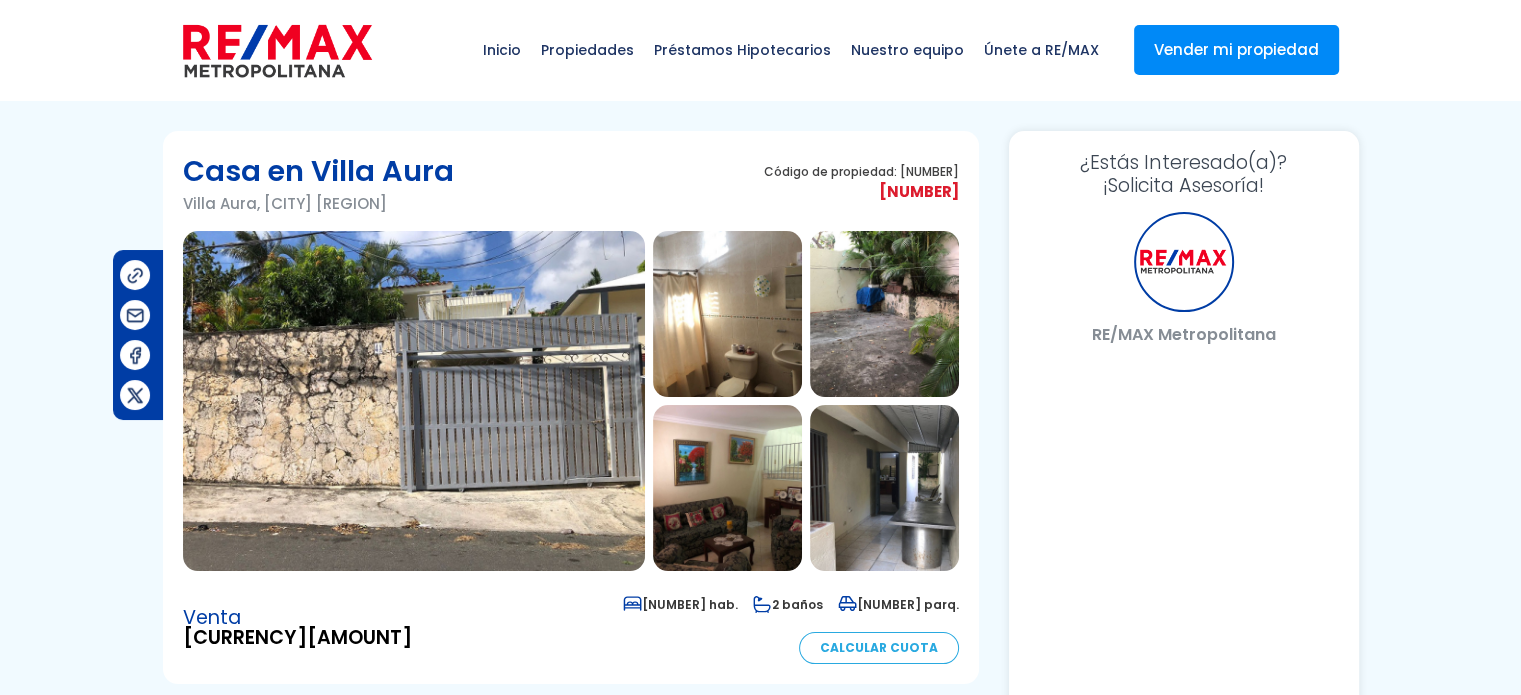 select on "[COUNTRY]" 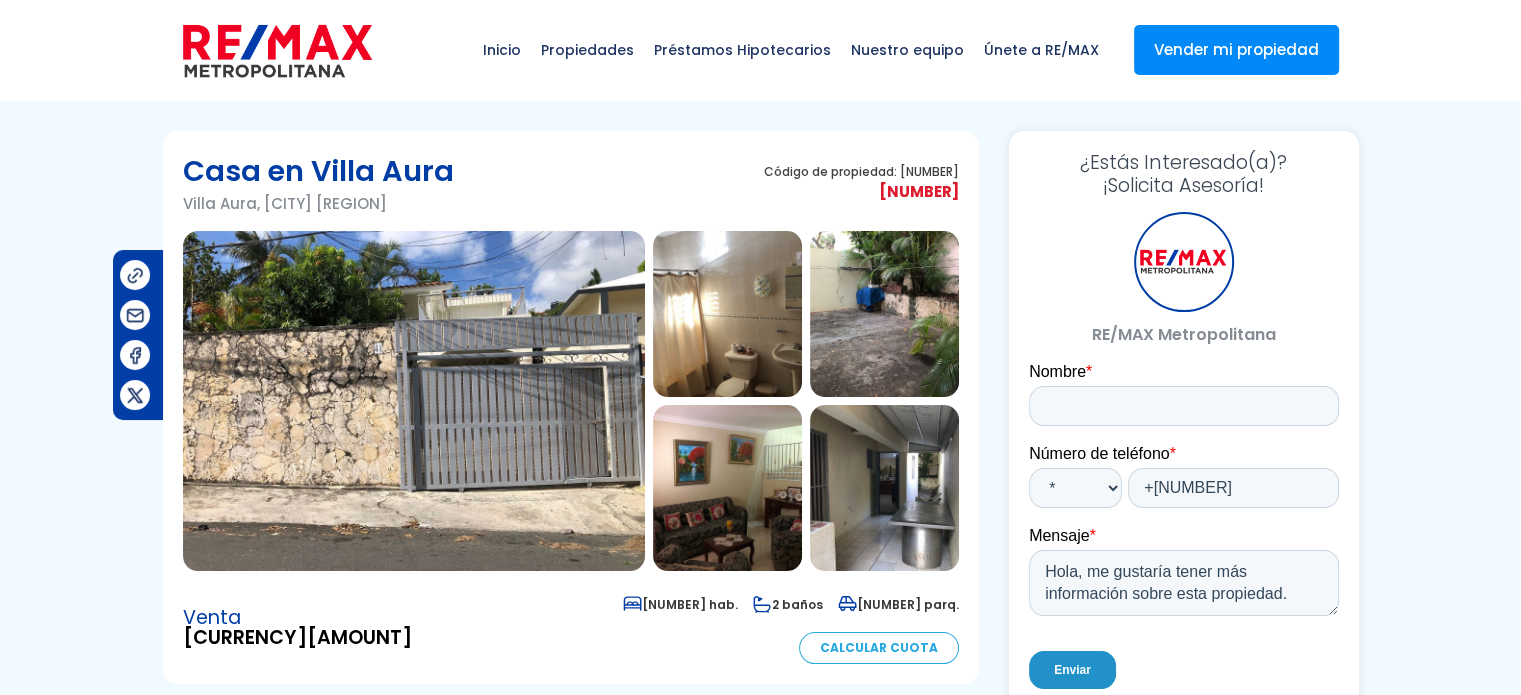 scroll, scrollTop: 0, scrollLeft: 0, axis: both 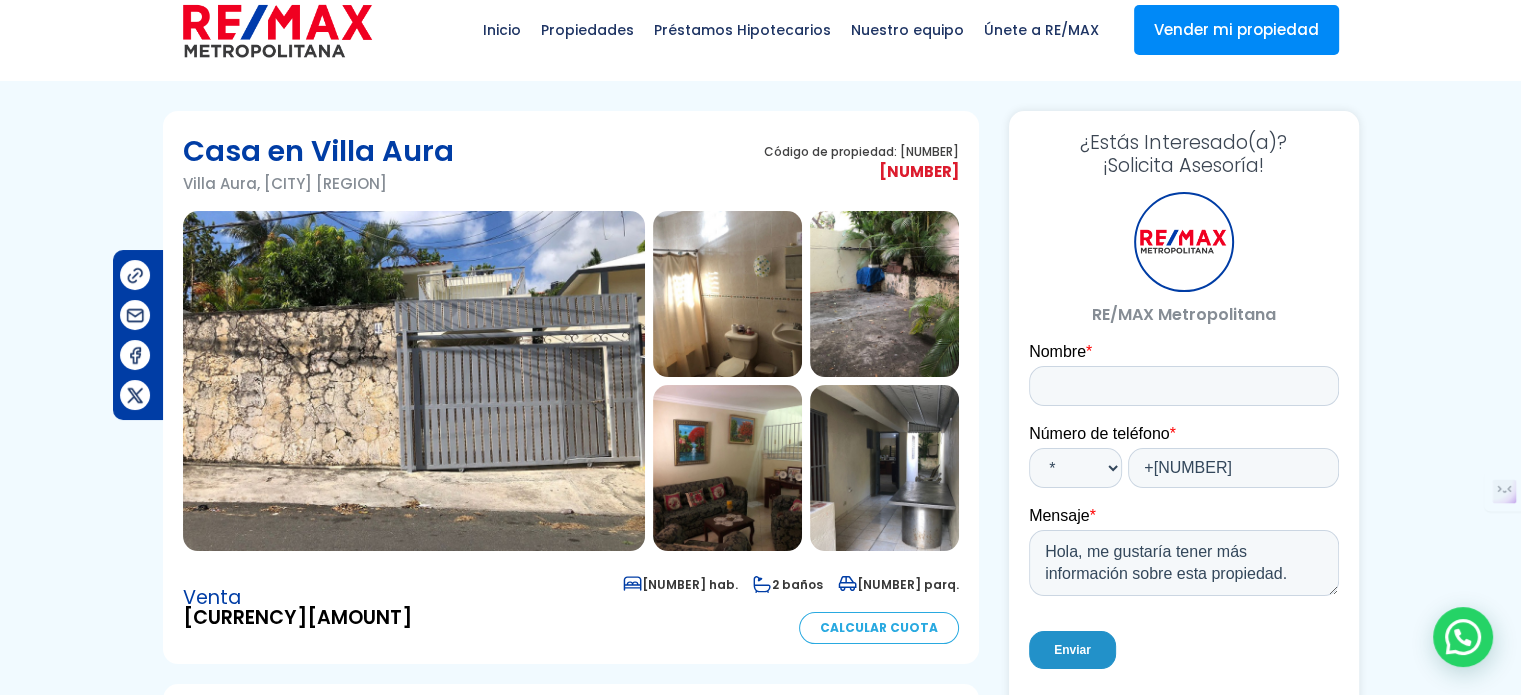 click at bounding box center [414, 381] 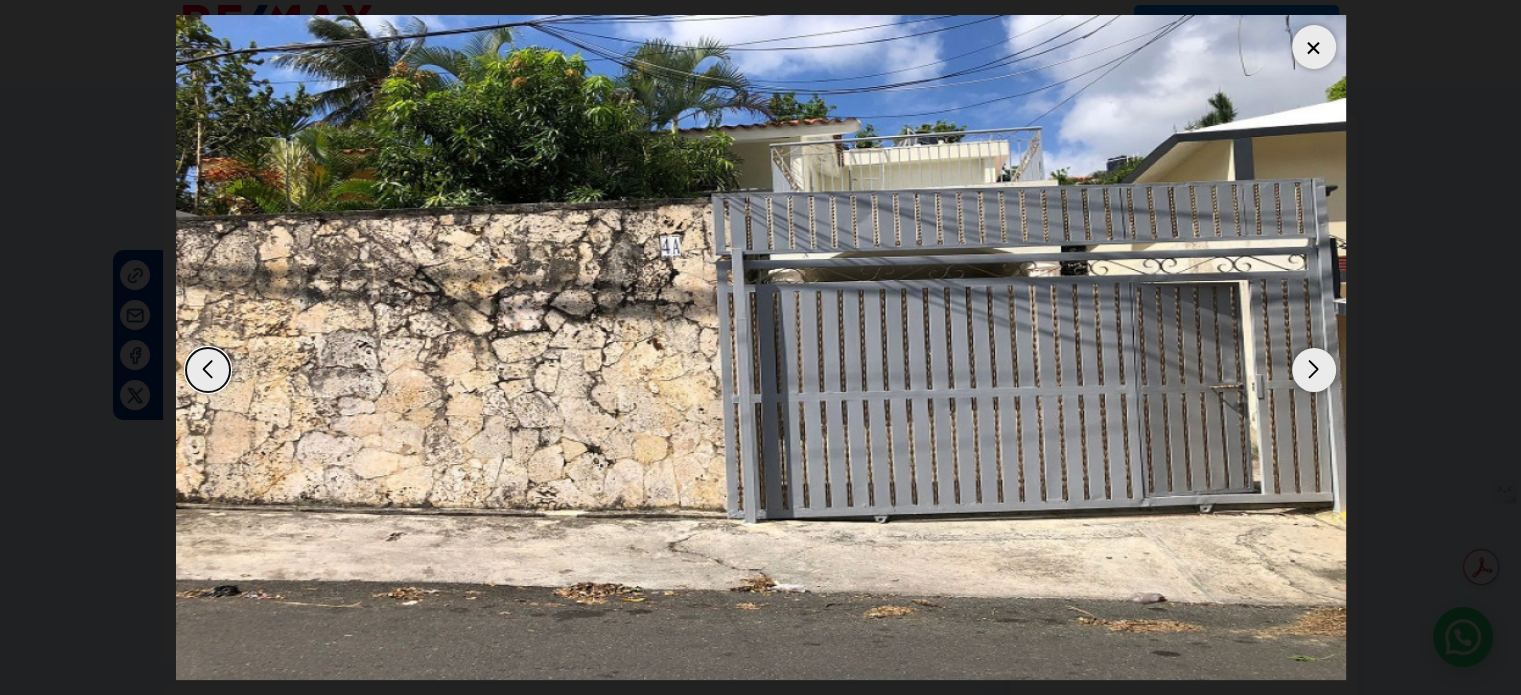 click at bounding box center (1314, 370) 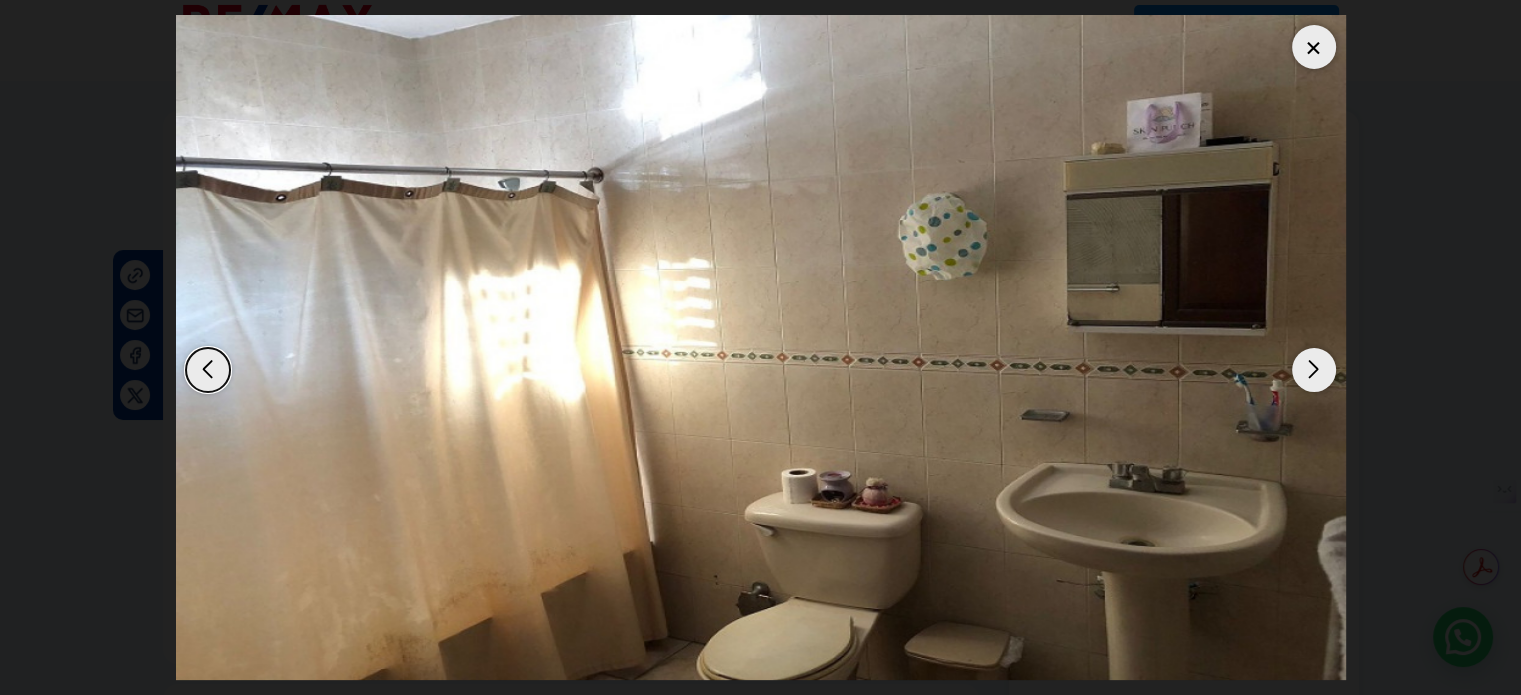click at bounding box center [1314, 370] 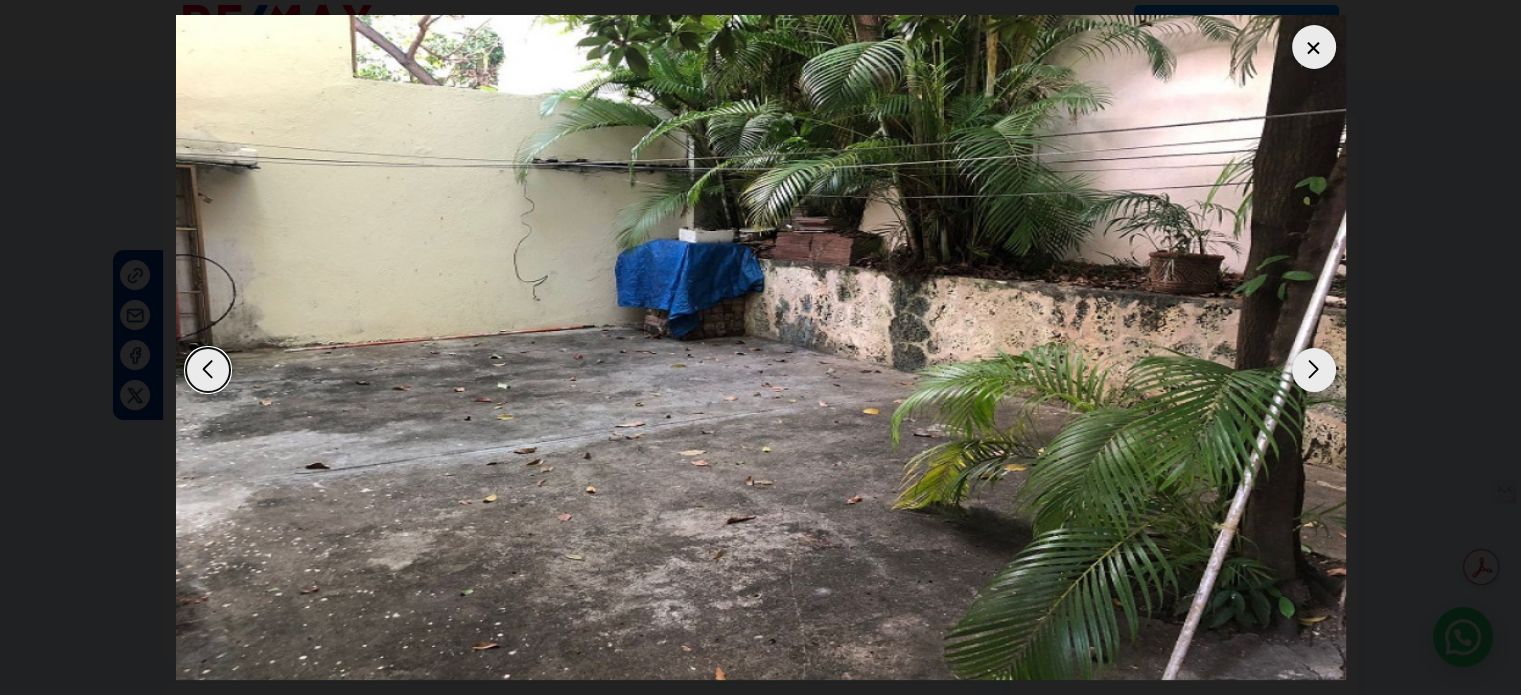click at bounding box center (1314, 370) 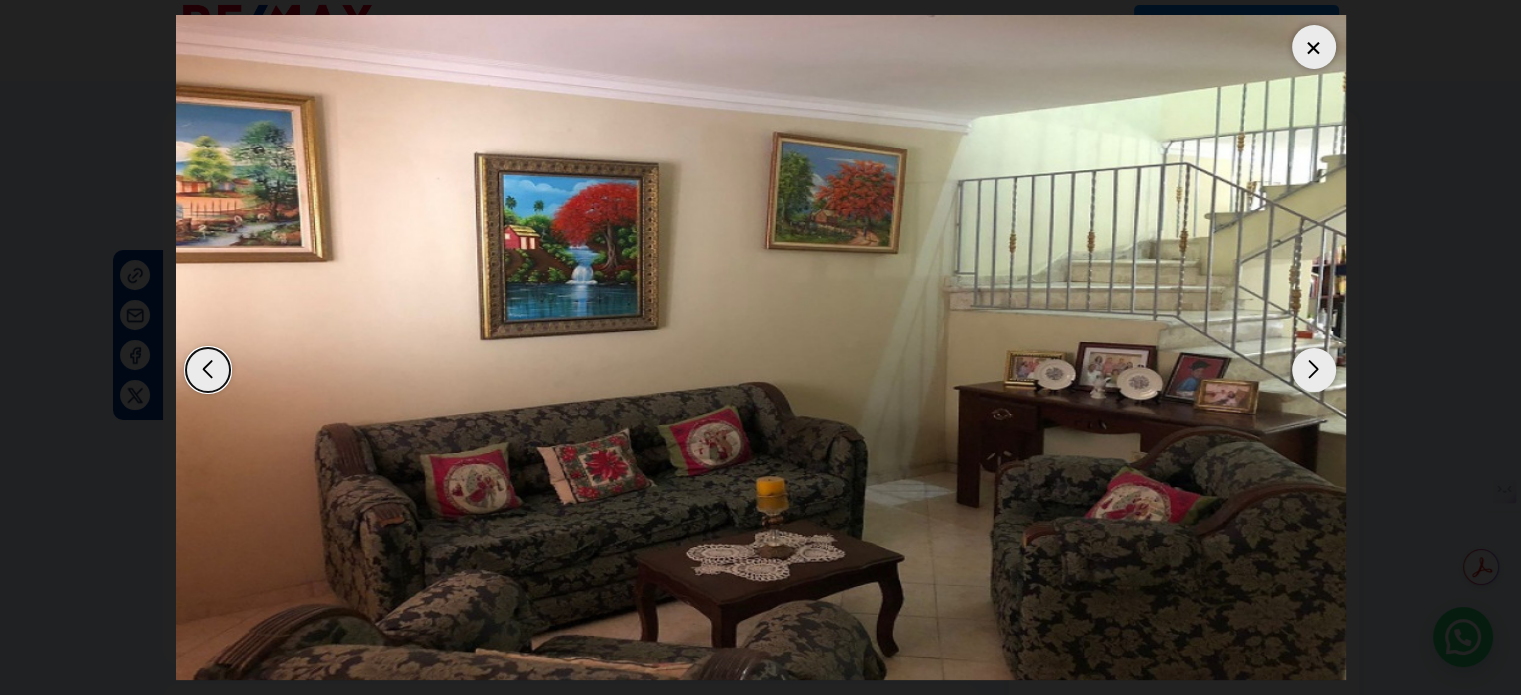 click at bounding box center [1314, 370] 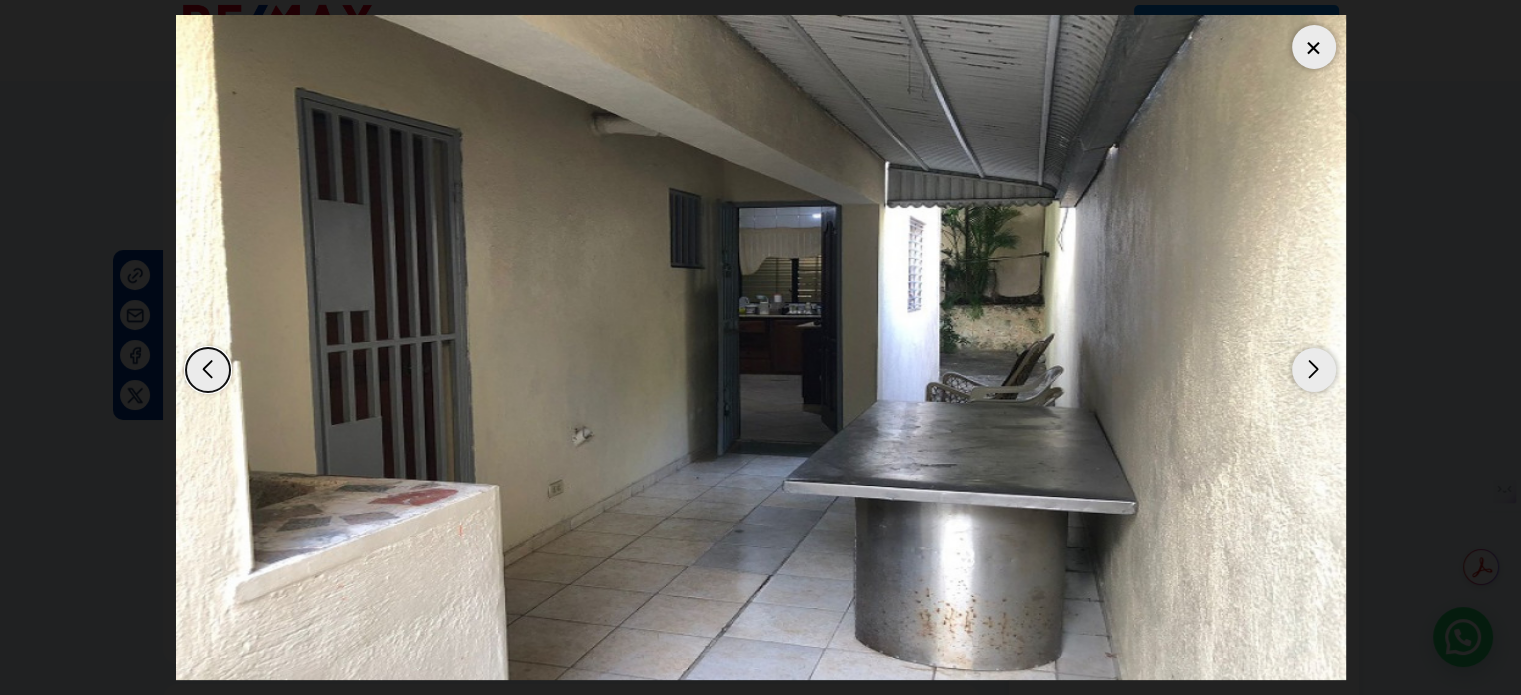 click at bounding box center (1314, 370) 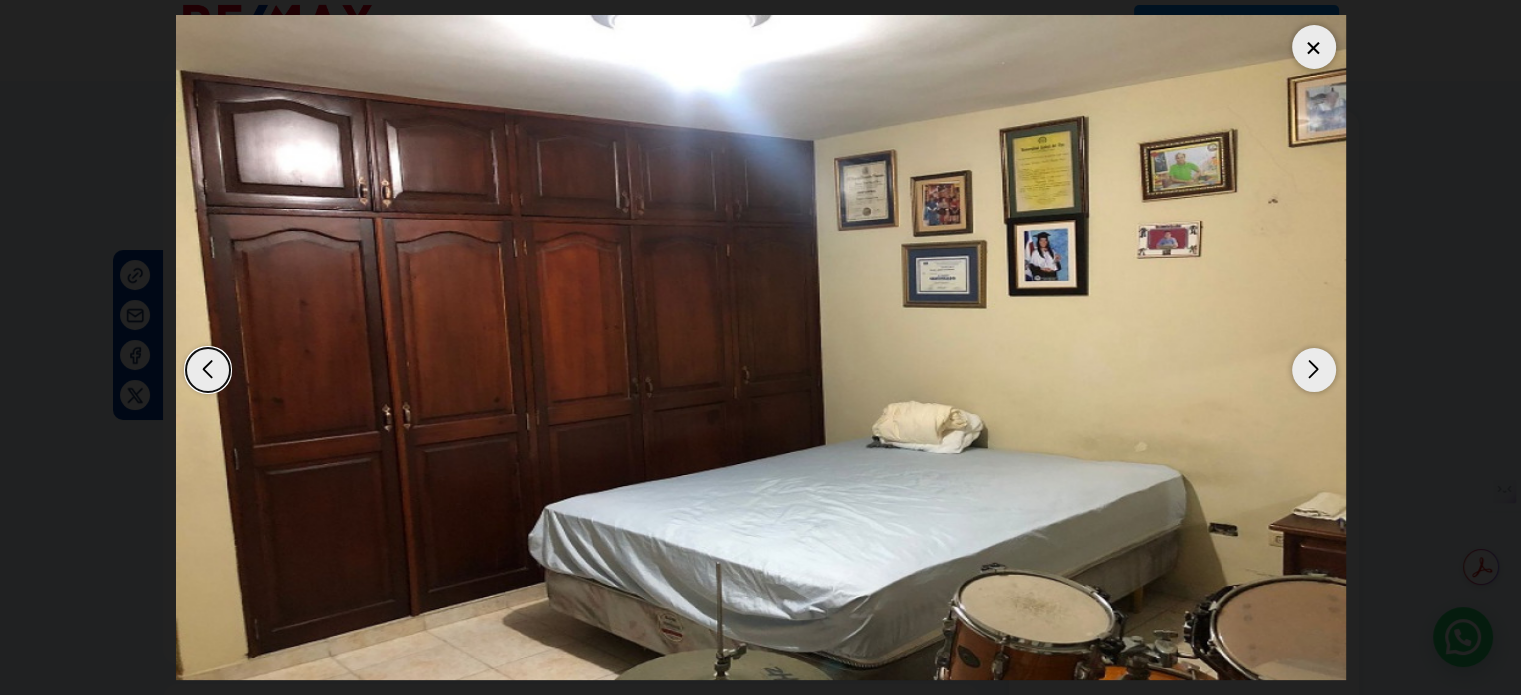 click at bounding box center (1314, 370) 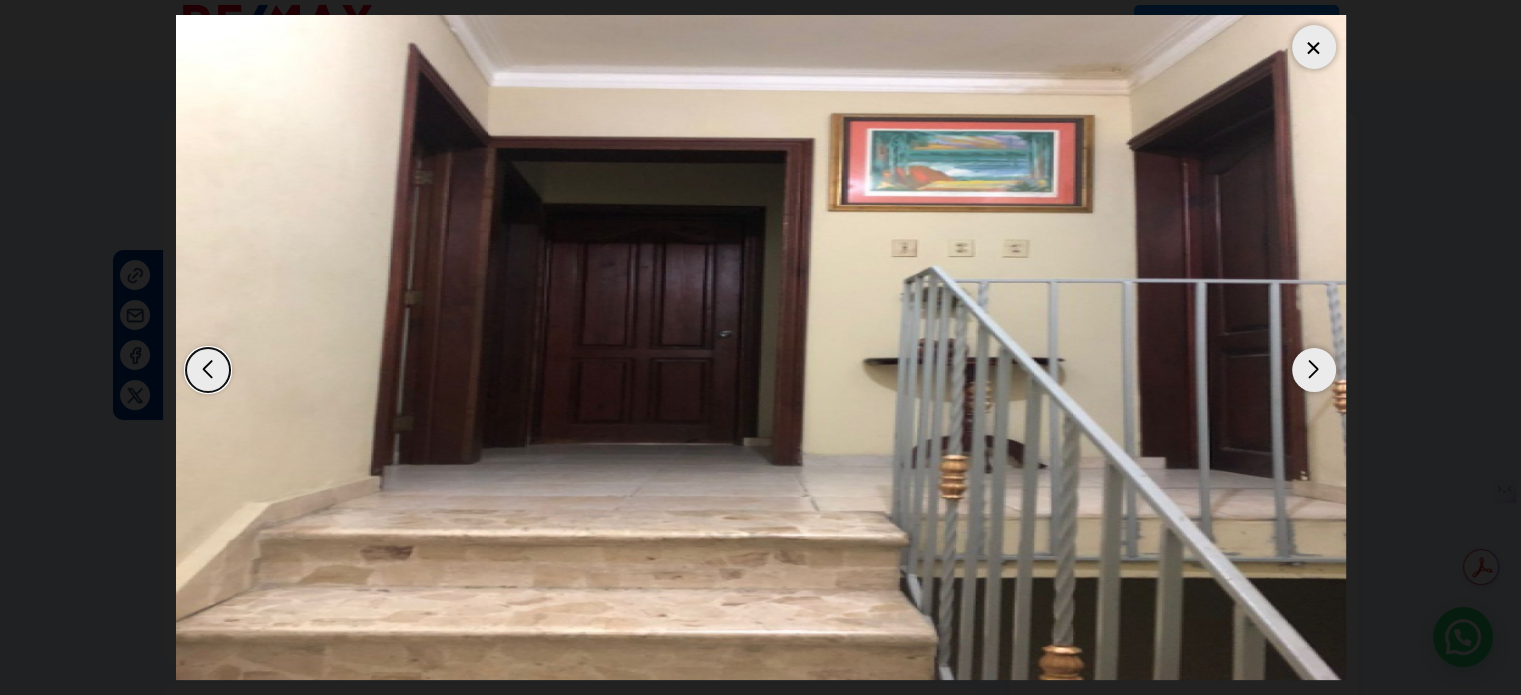 click at bounding box center [1314, 370] 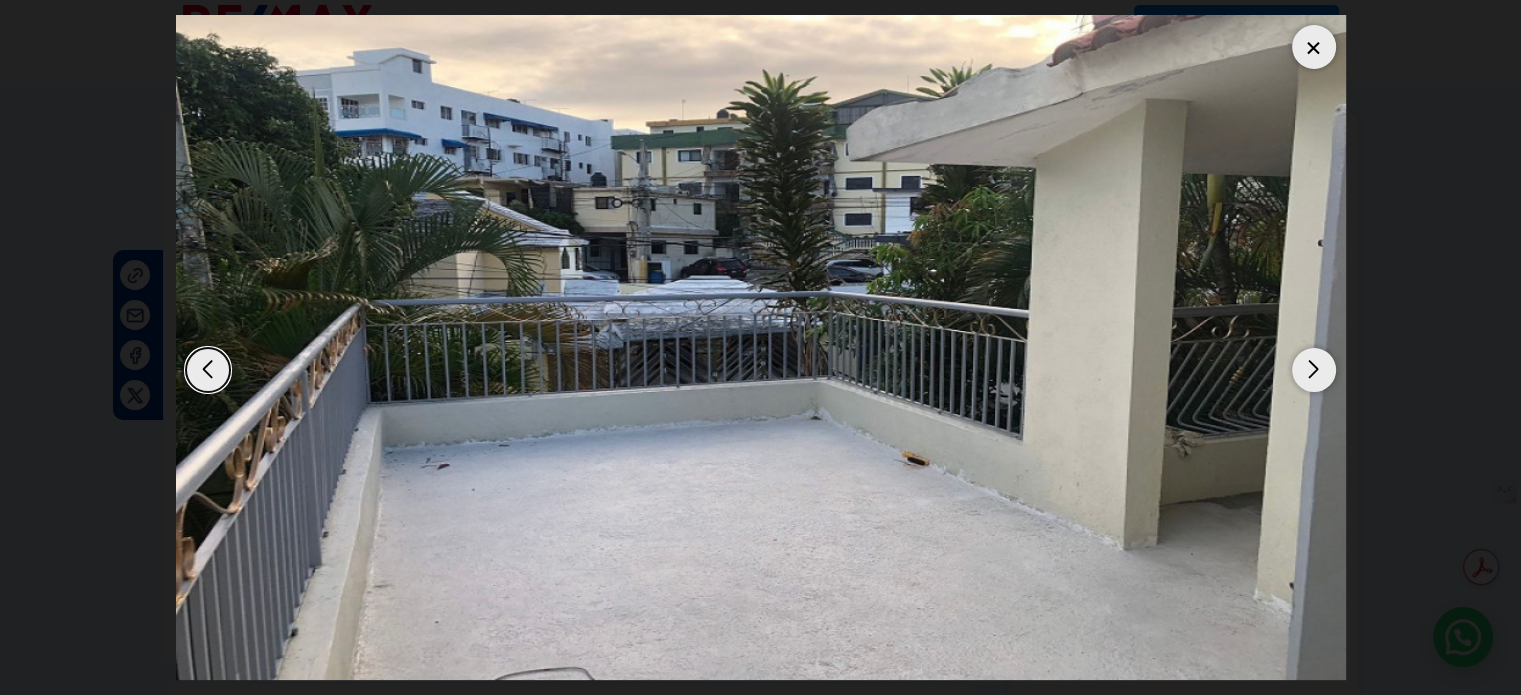 click at bounding box center [1314, 370] 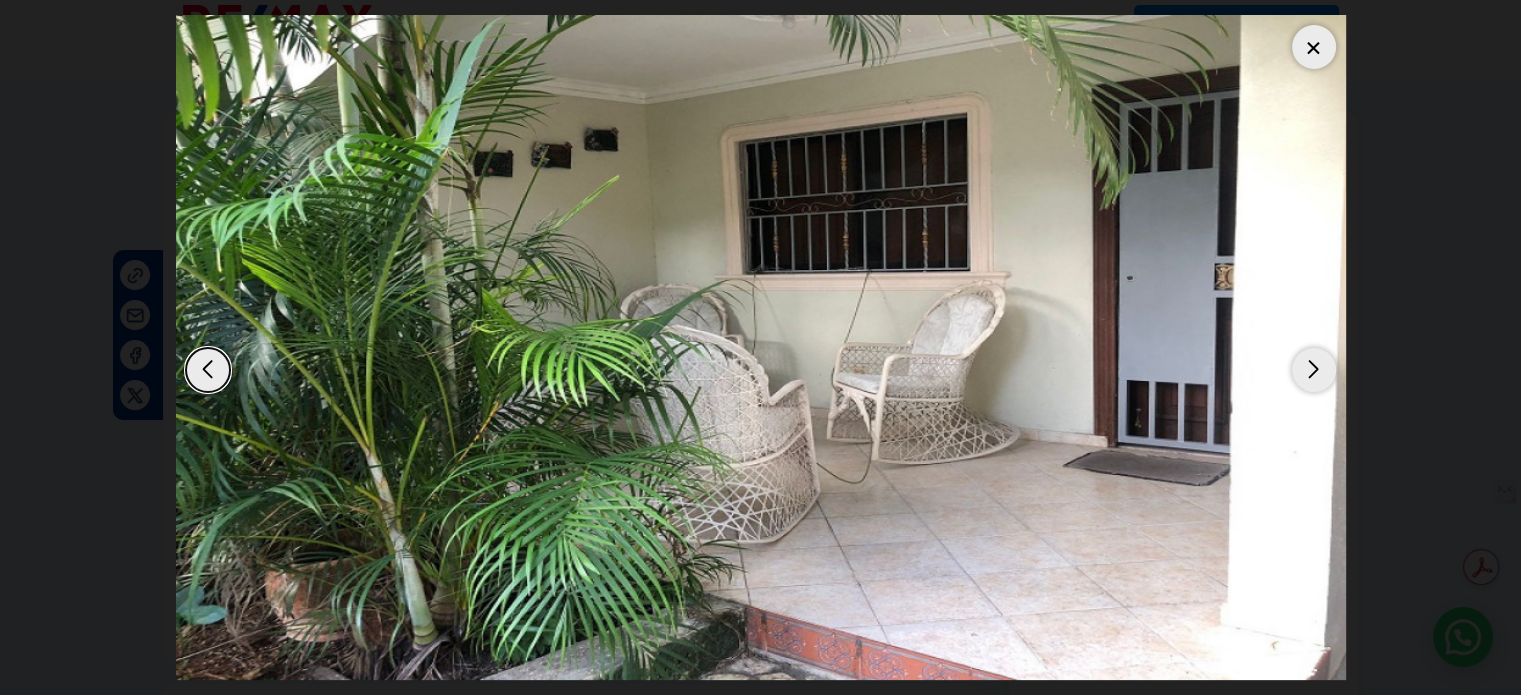 click at bounding box center [1314, 370] 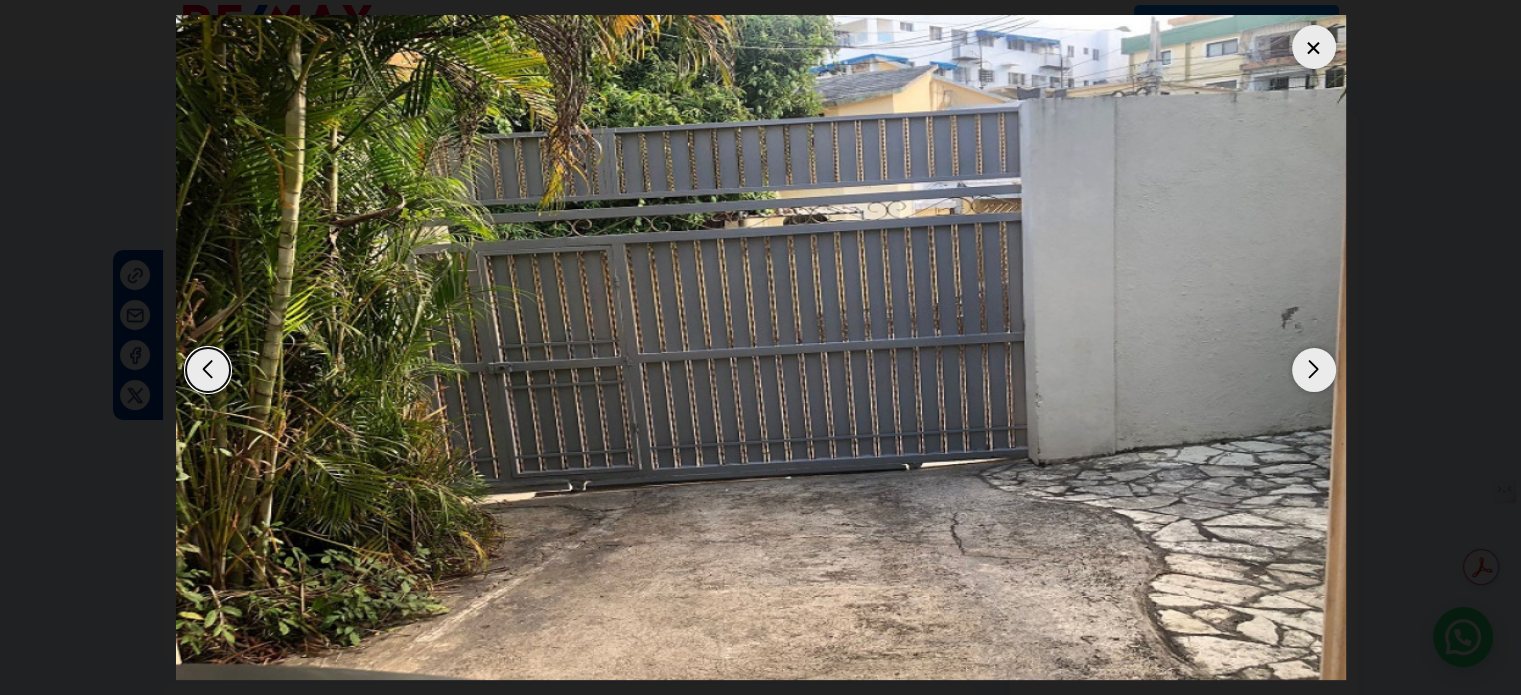 click at bounding box center (1314, 47) 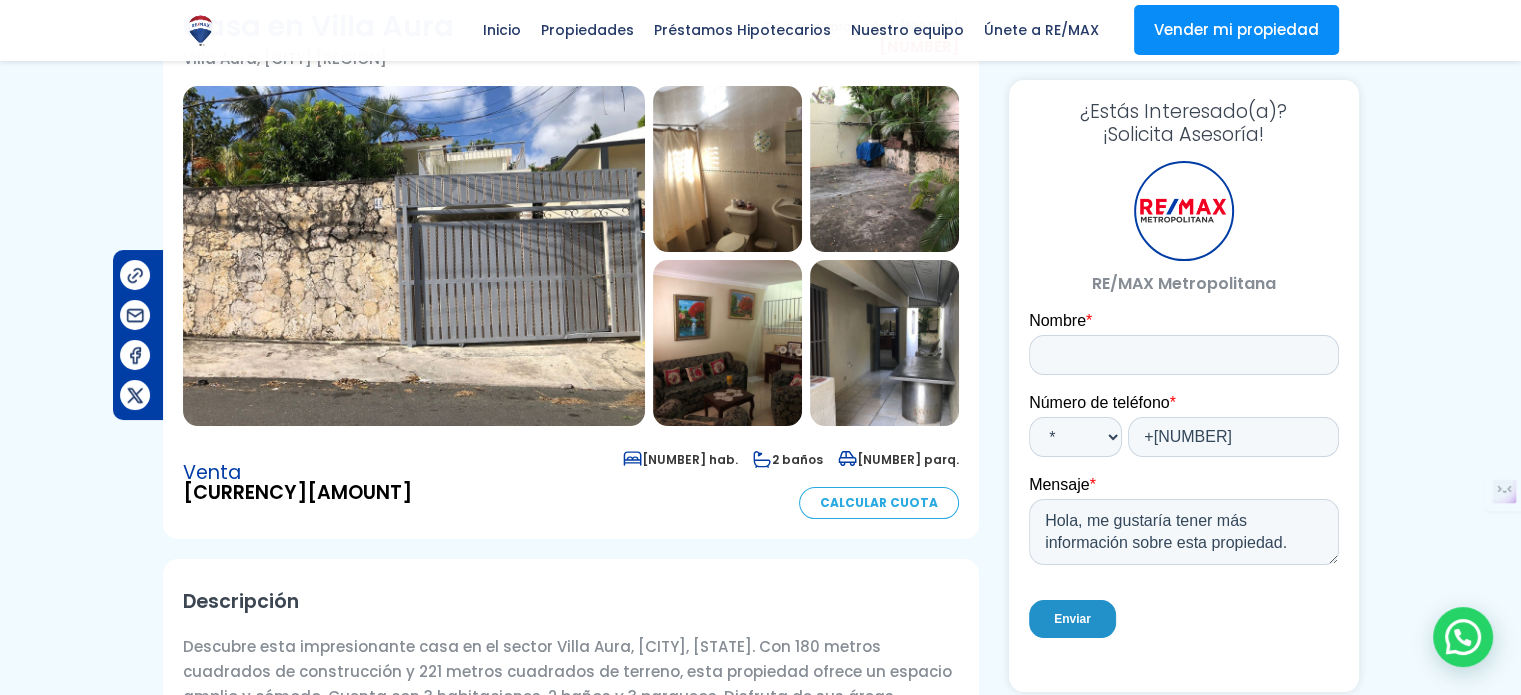 scroll, scrollTop: 107, scrollLeft: 0, axis: vertical 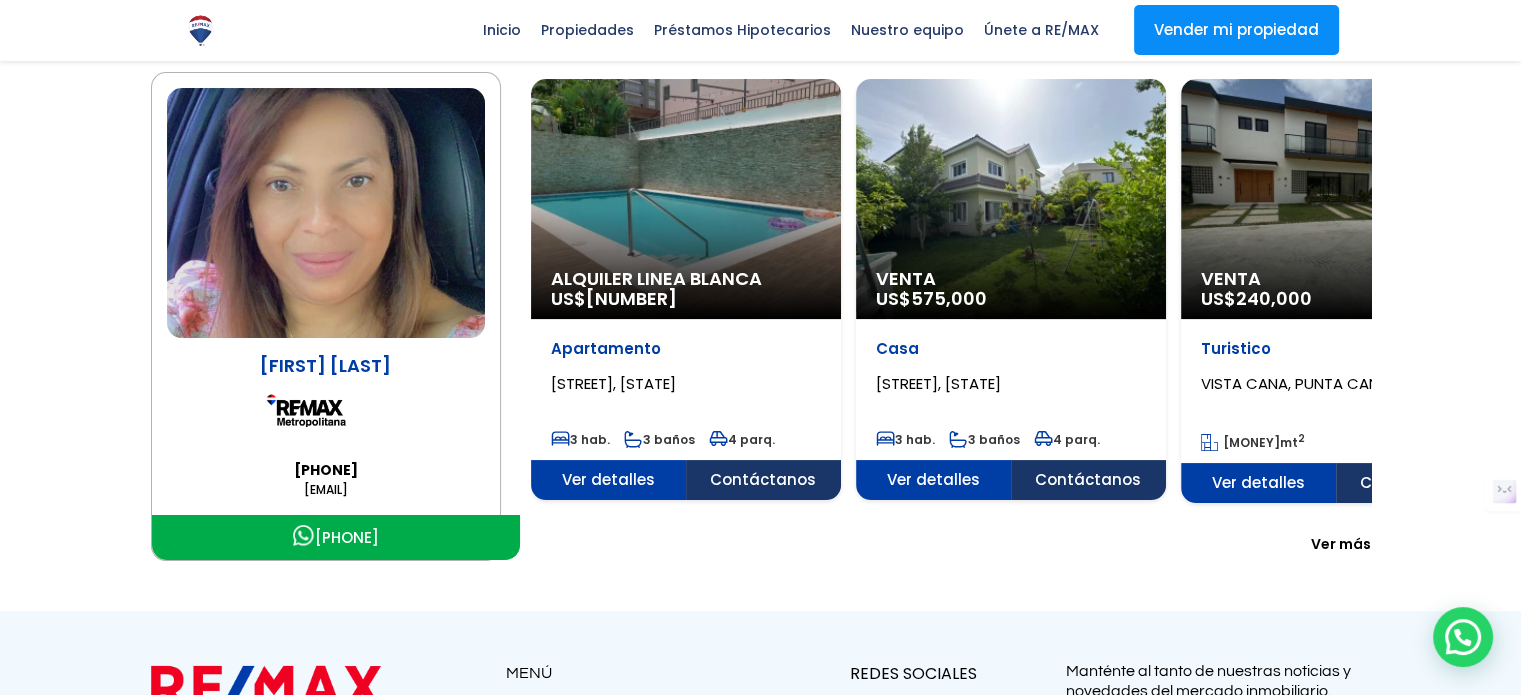 click on "Ver más" at bounding box center [1341, 544] 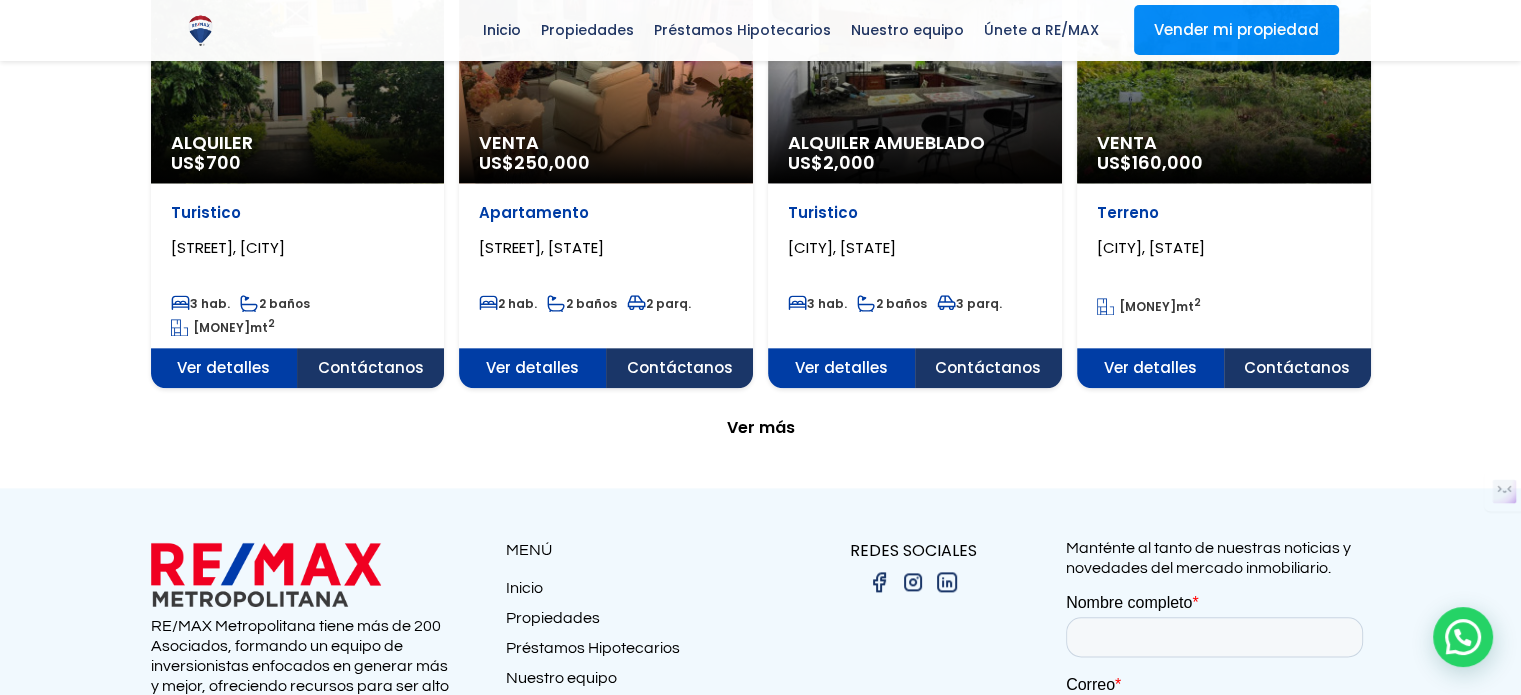 scroll, scrollTop: 2321, scrollLeft: 0, axis: vertical 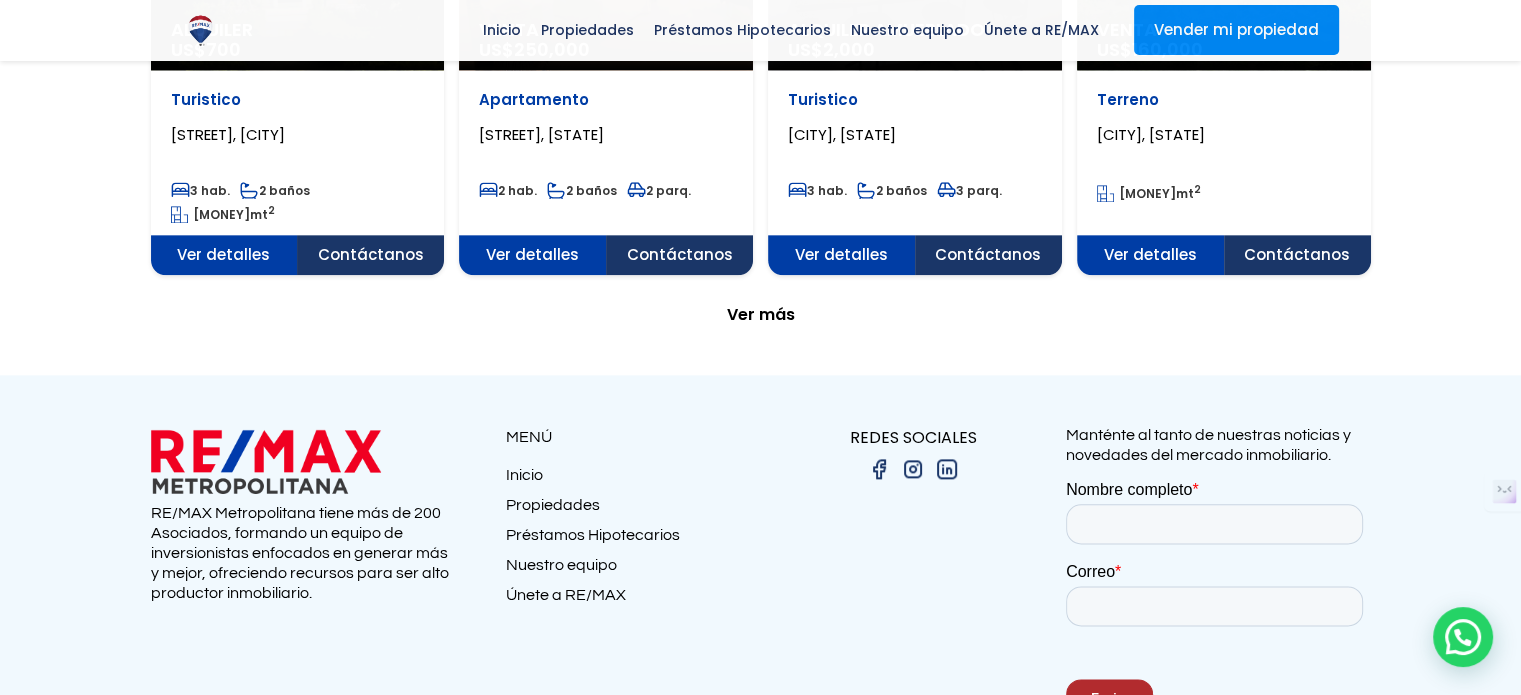 click on "Ver más" at bounding box center (761, 315) 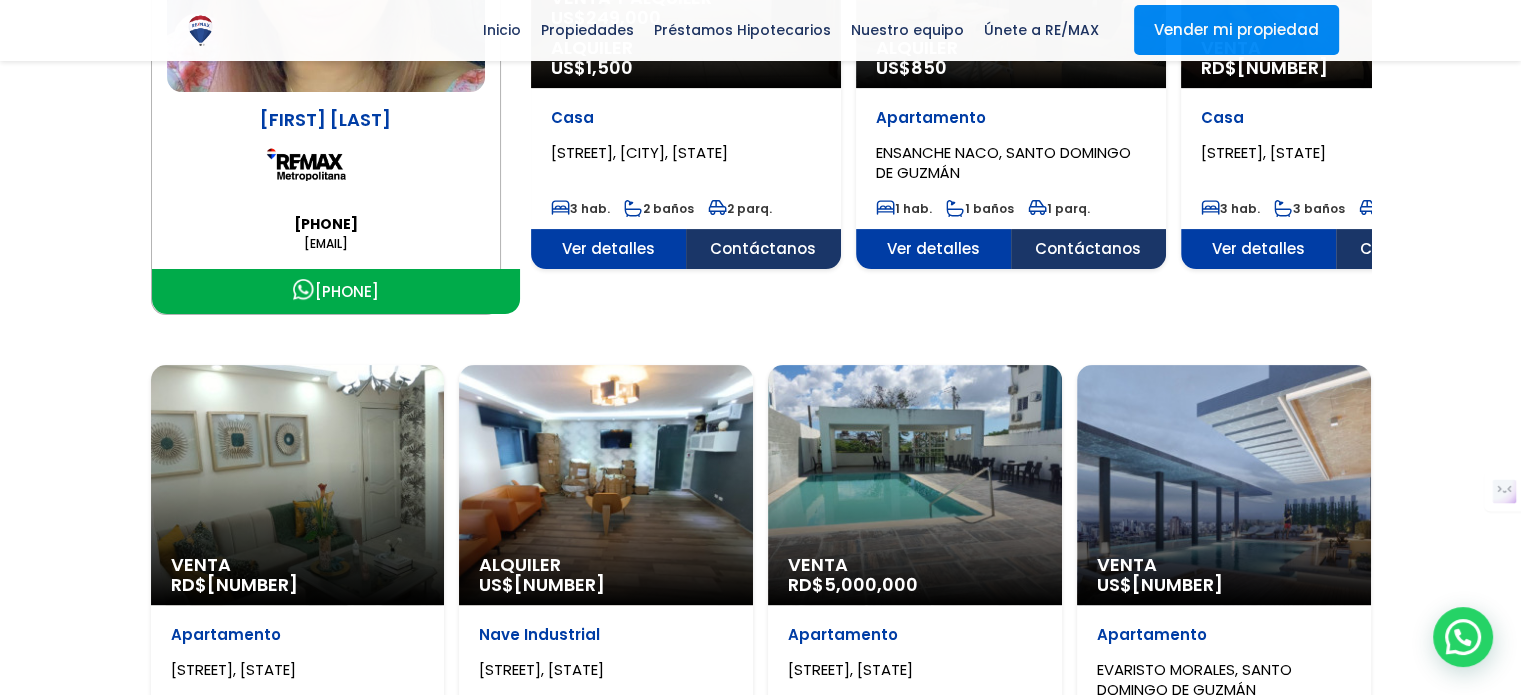 scroll, scrollTop: 448, scrollLeft: 0, axis: vertical 